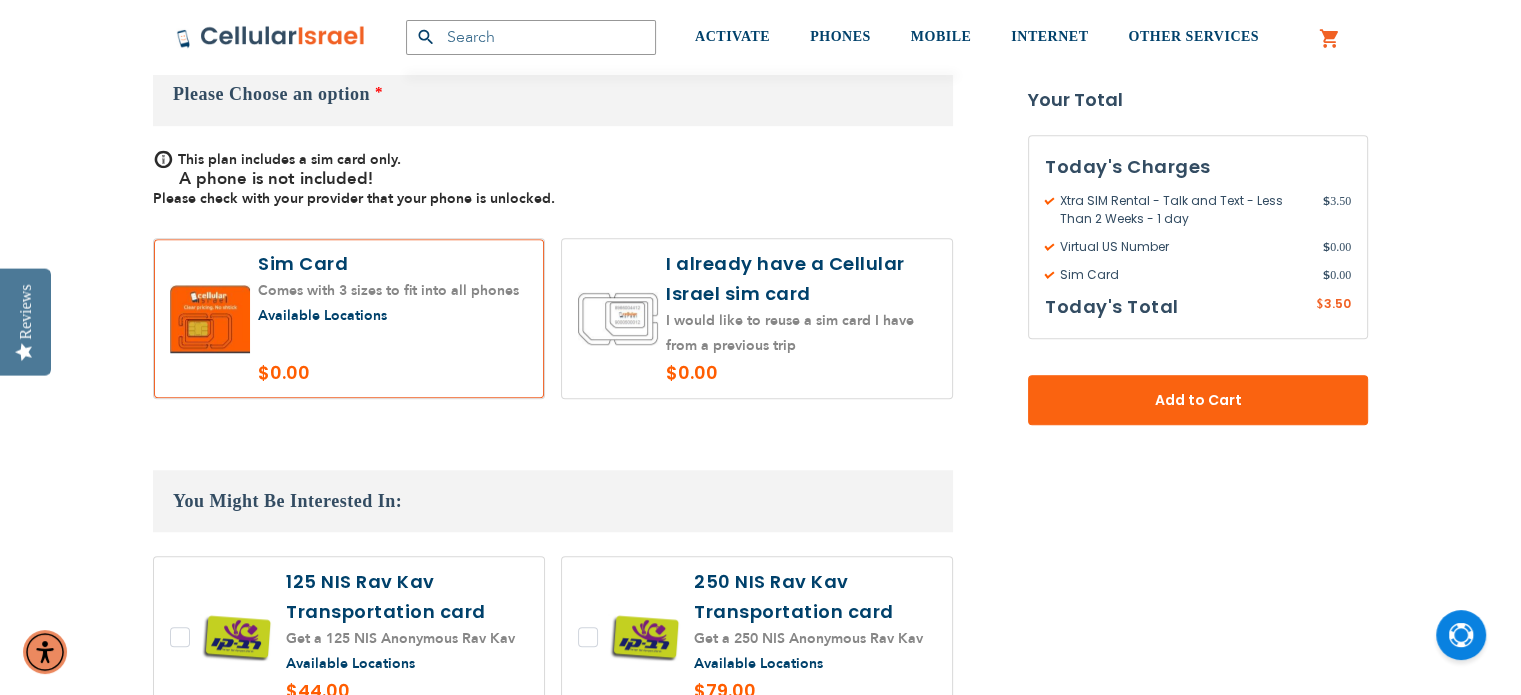 scroll, scrollTop: 1376, scrollLeft: 0, axis: vertical 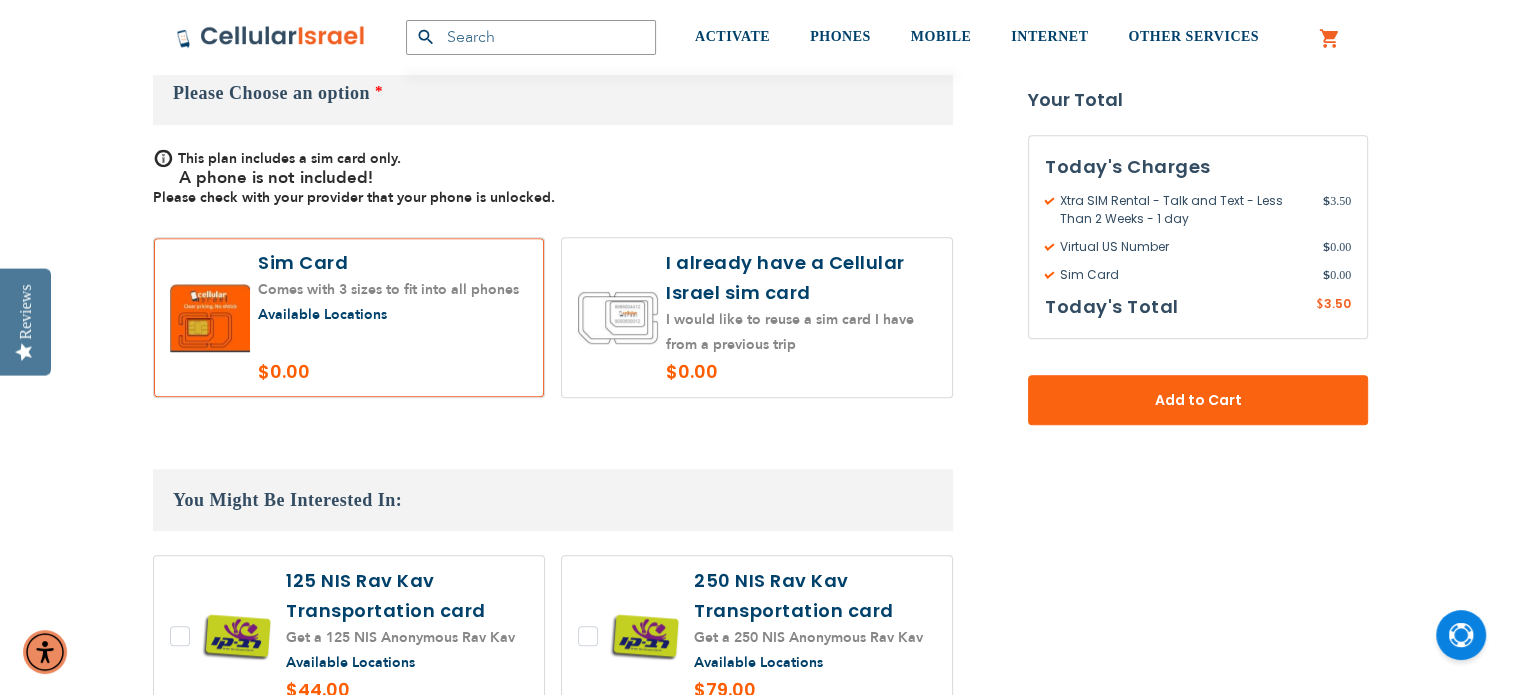click at bounding box center [757, 317] 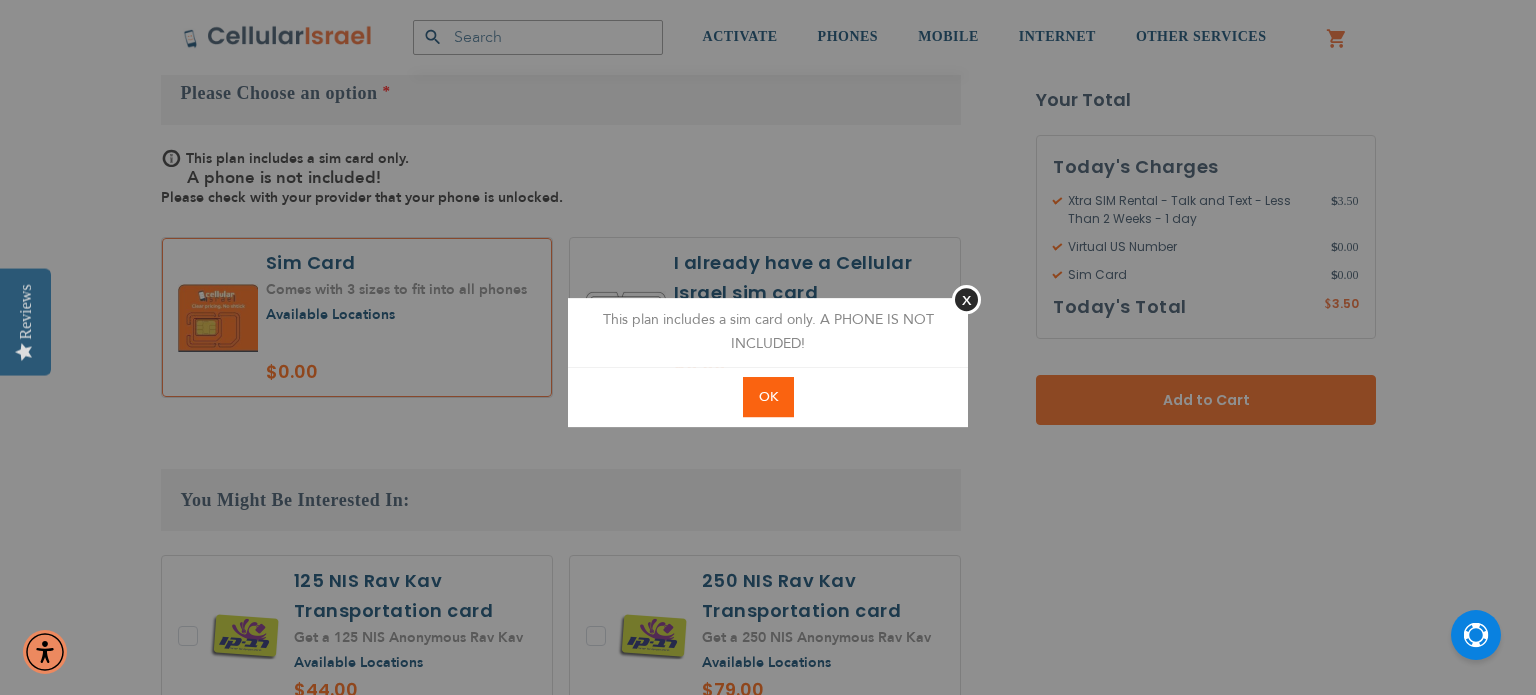 click on "OK" at bounding box center [768, 397] 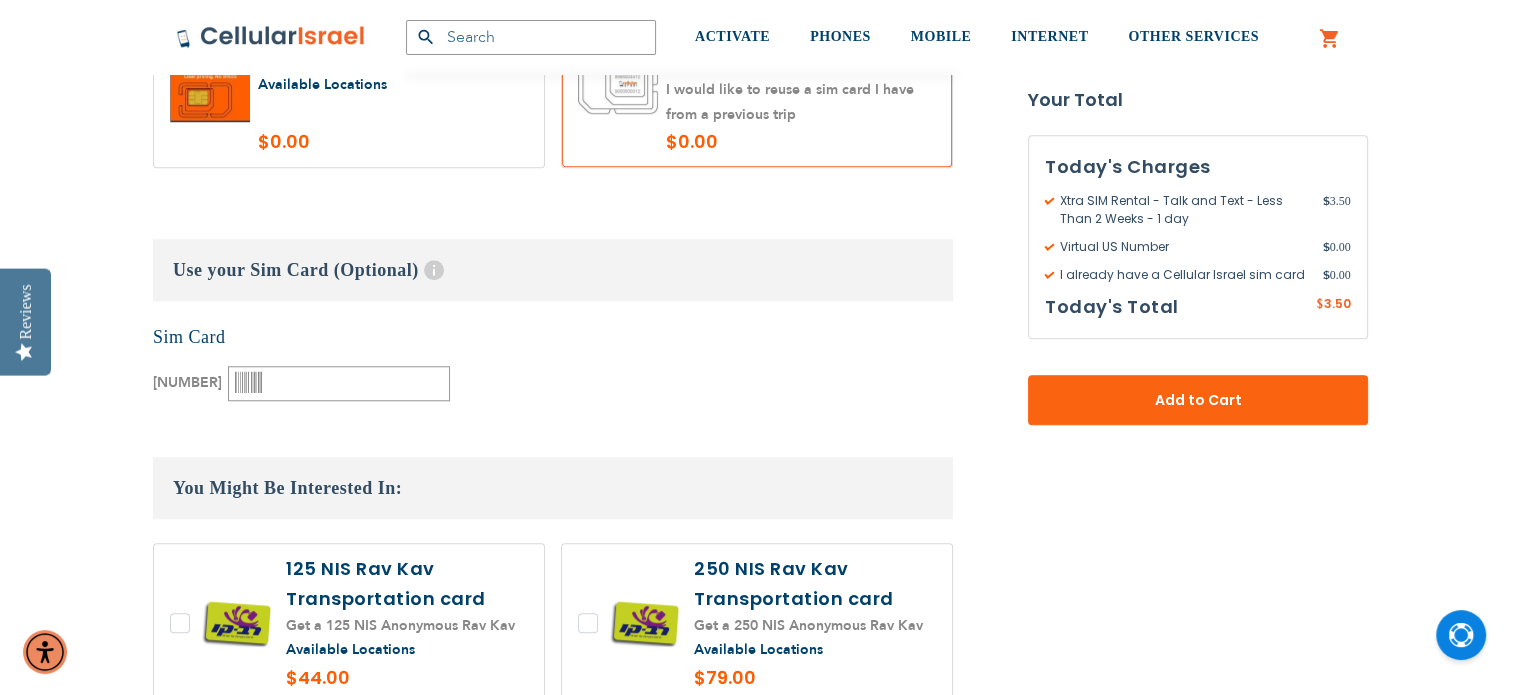 scroll, scrollTop: 1607, scrollLeft: 0, axis: vertical 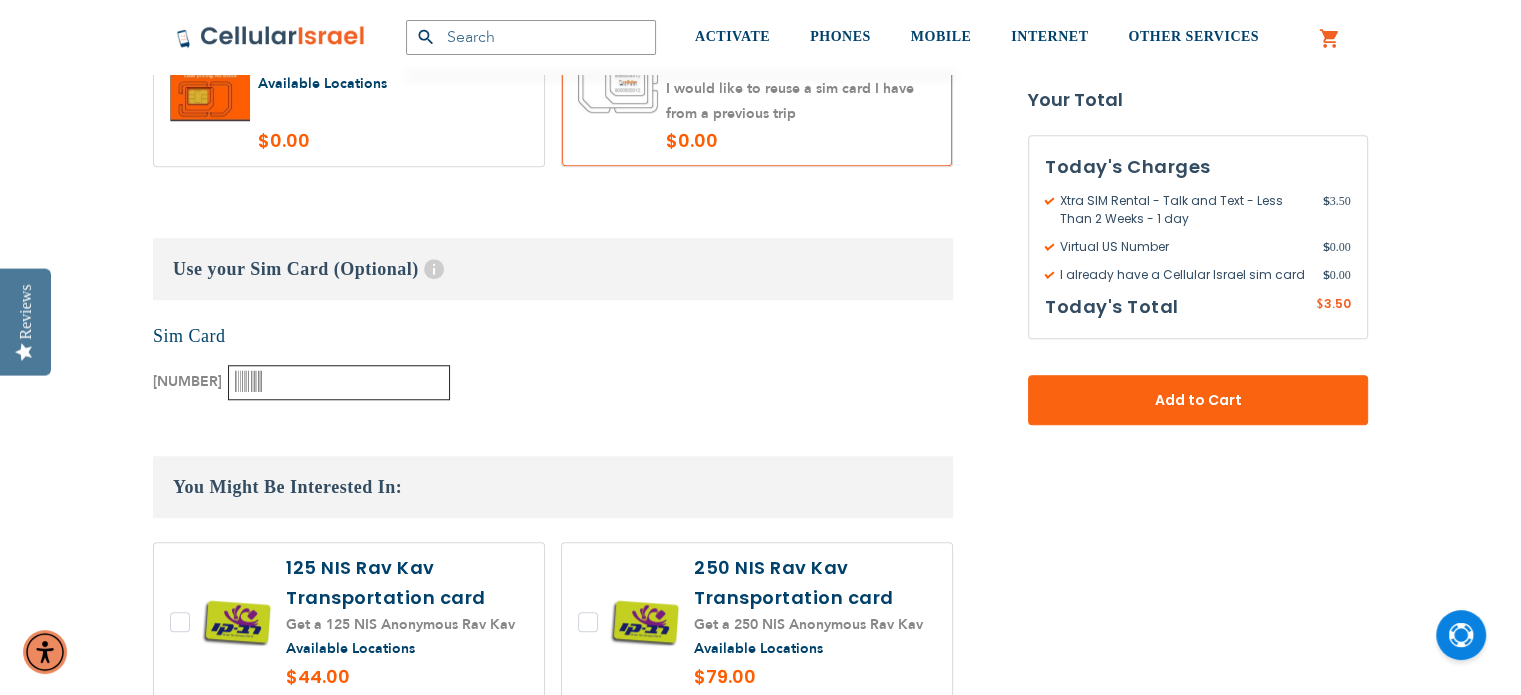 click at bounding box center [339, 382] 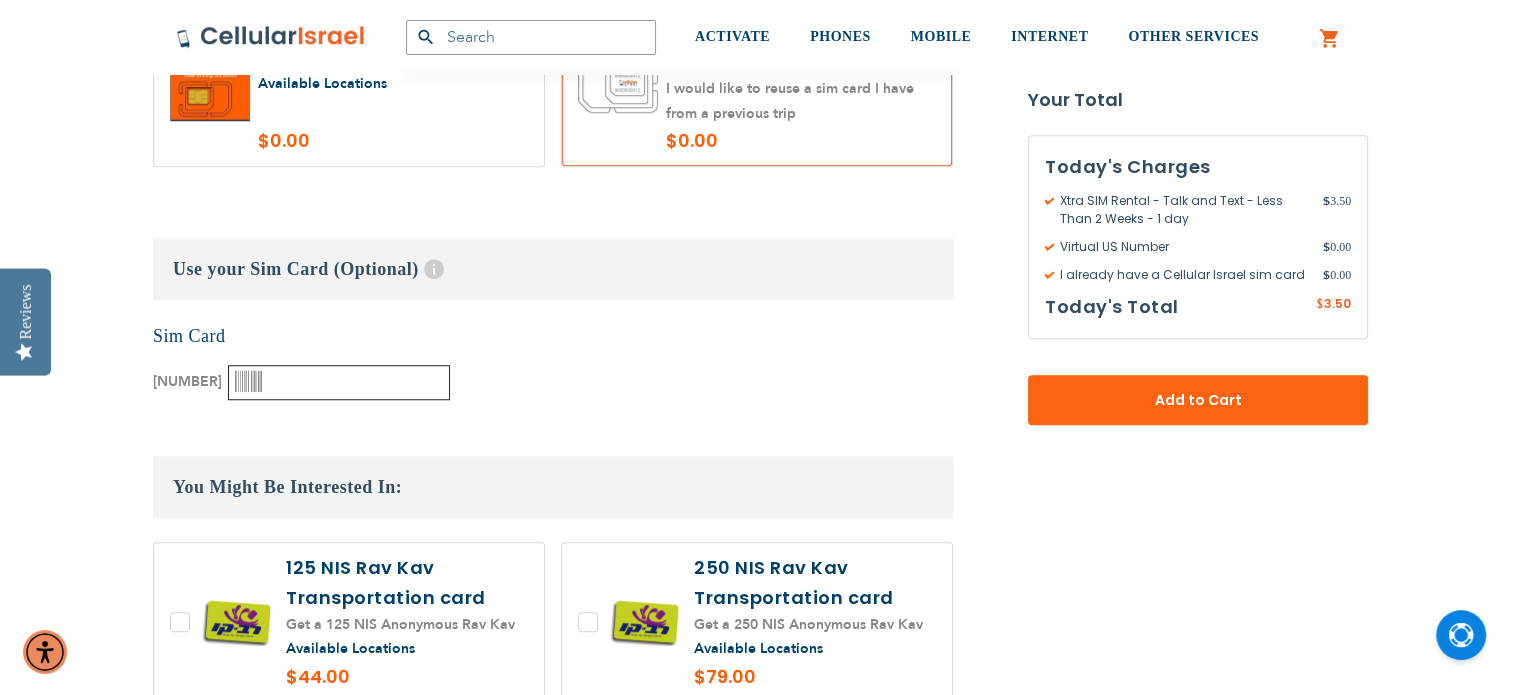 type on "[NUMBER]" 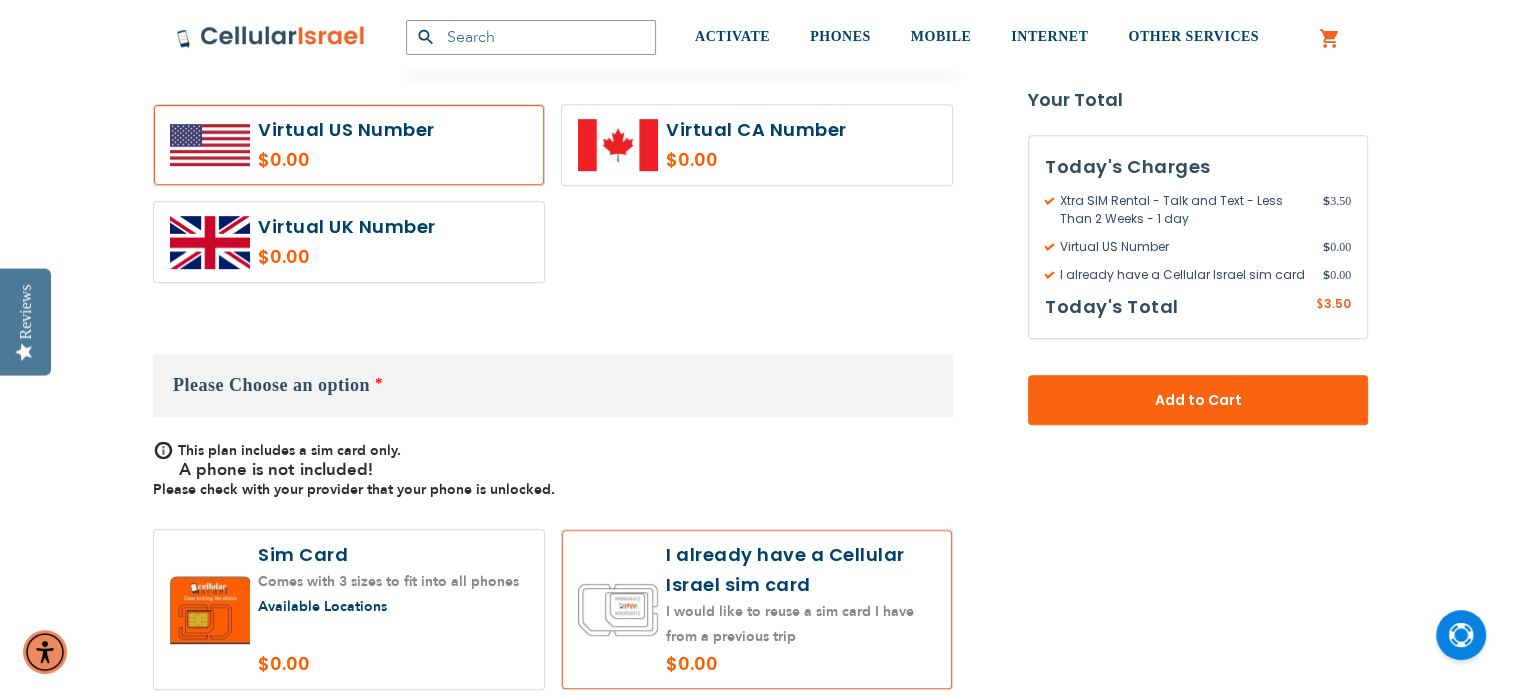 scroll, scrollTop: 452, scrollLeft: 0, axis: vertical 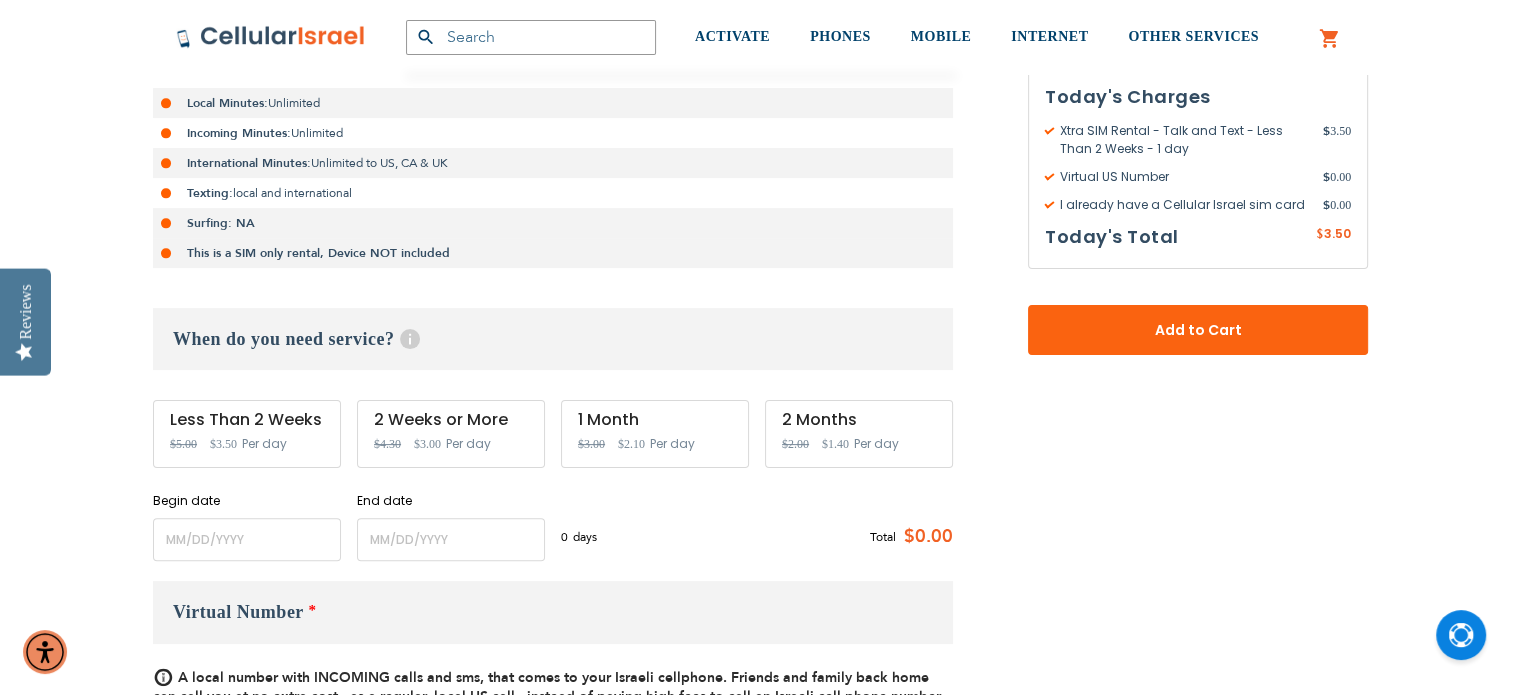 click on "$3.00" at bounding box center [591, 443] 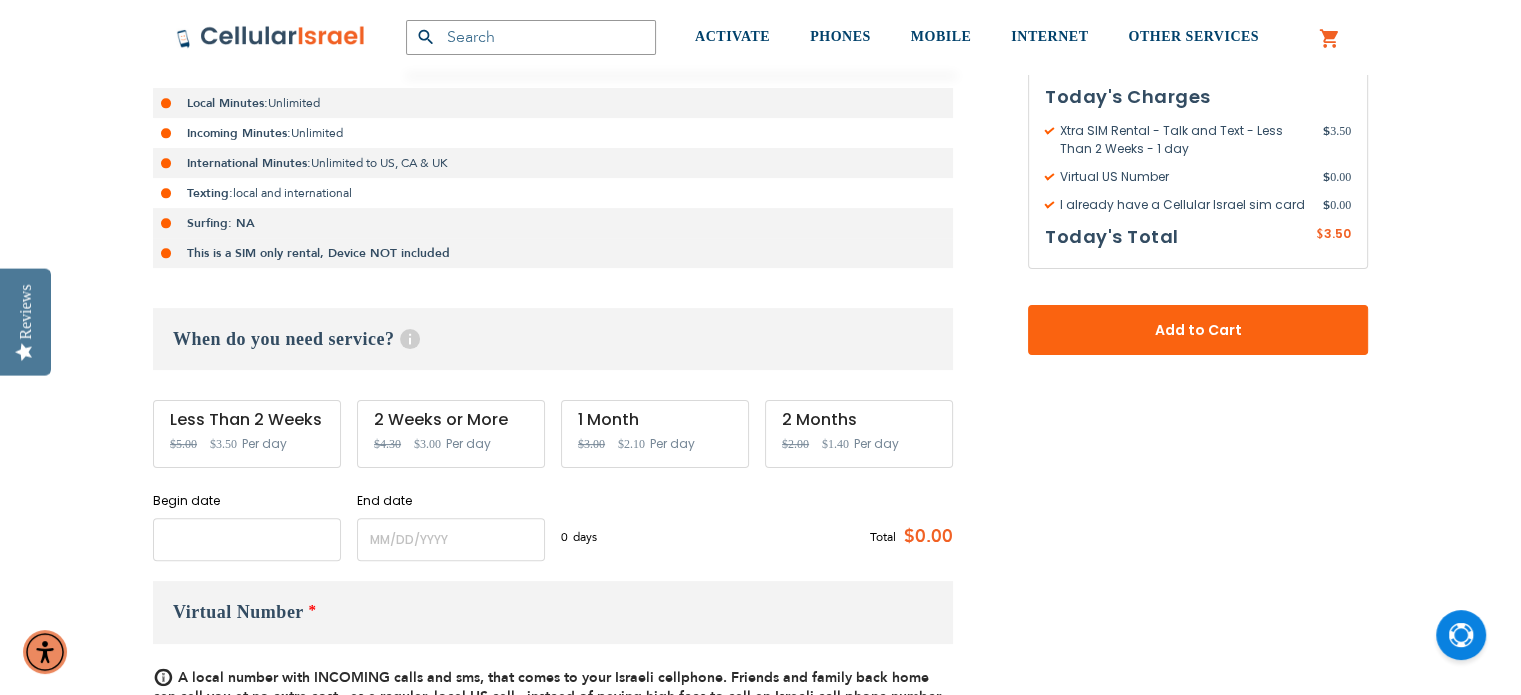 click at bounding box center [247, 539] 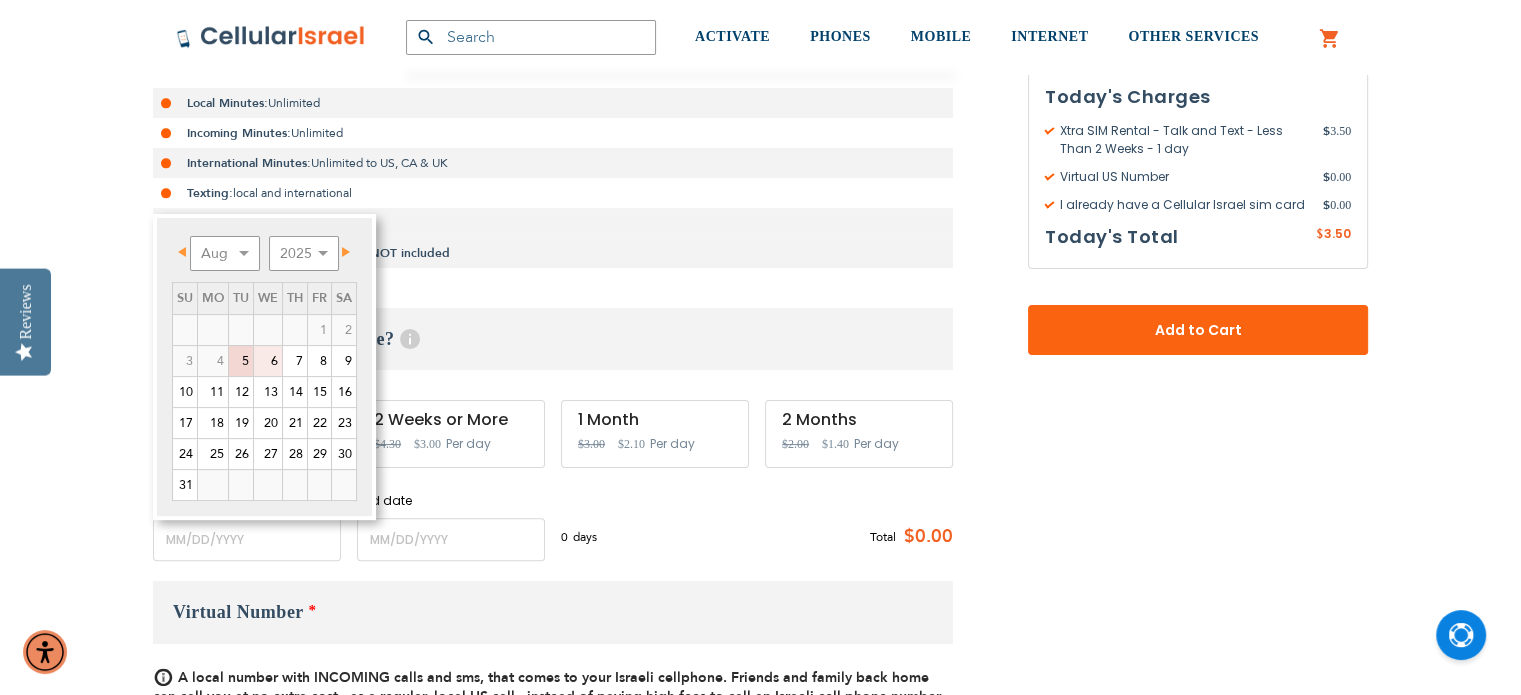 click on "6" at bounding box center [268, 361] 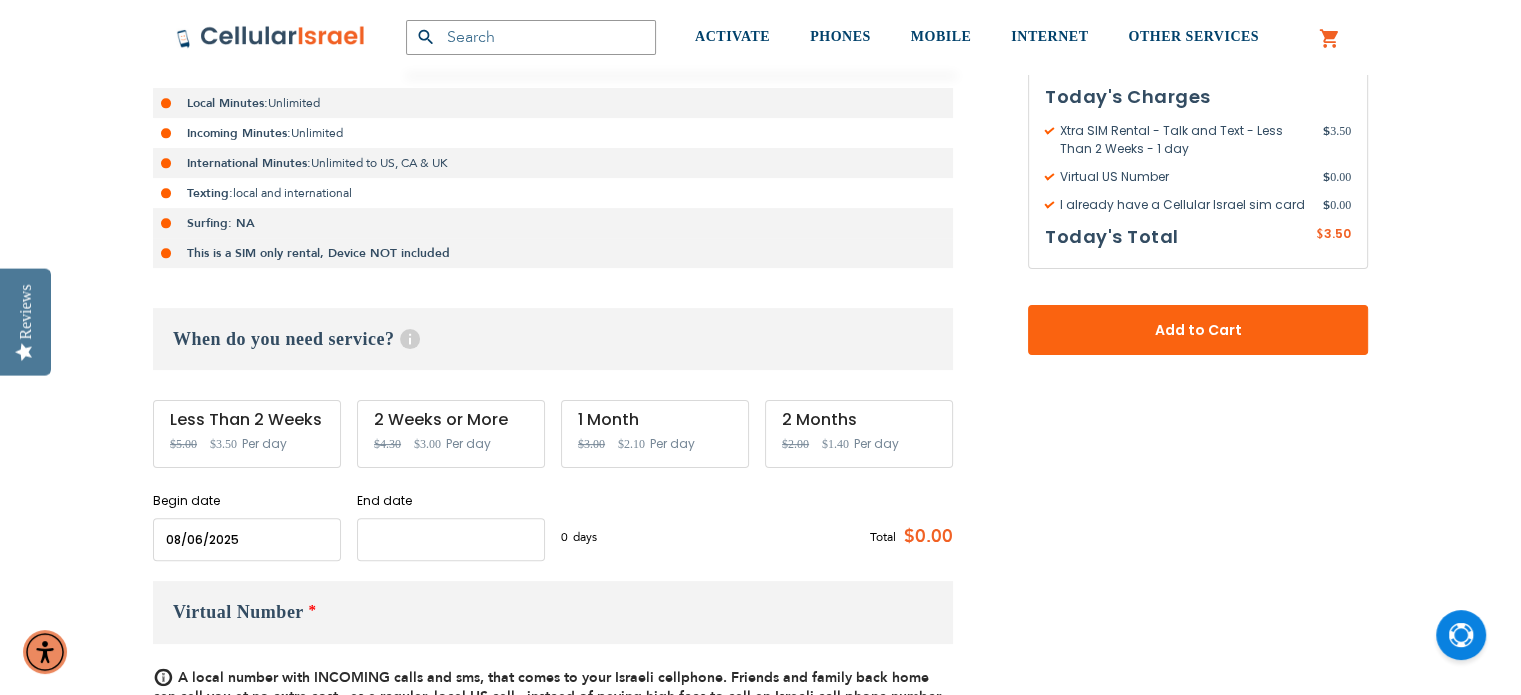 click at bounding box center (451, 539) 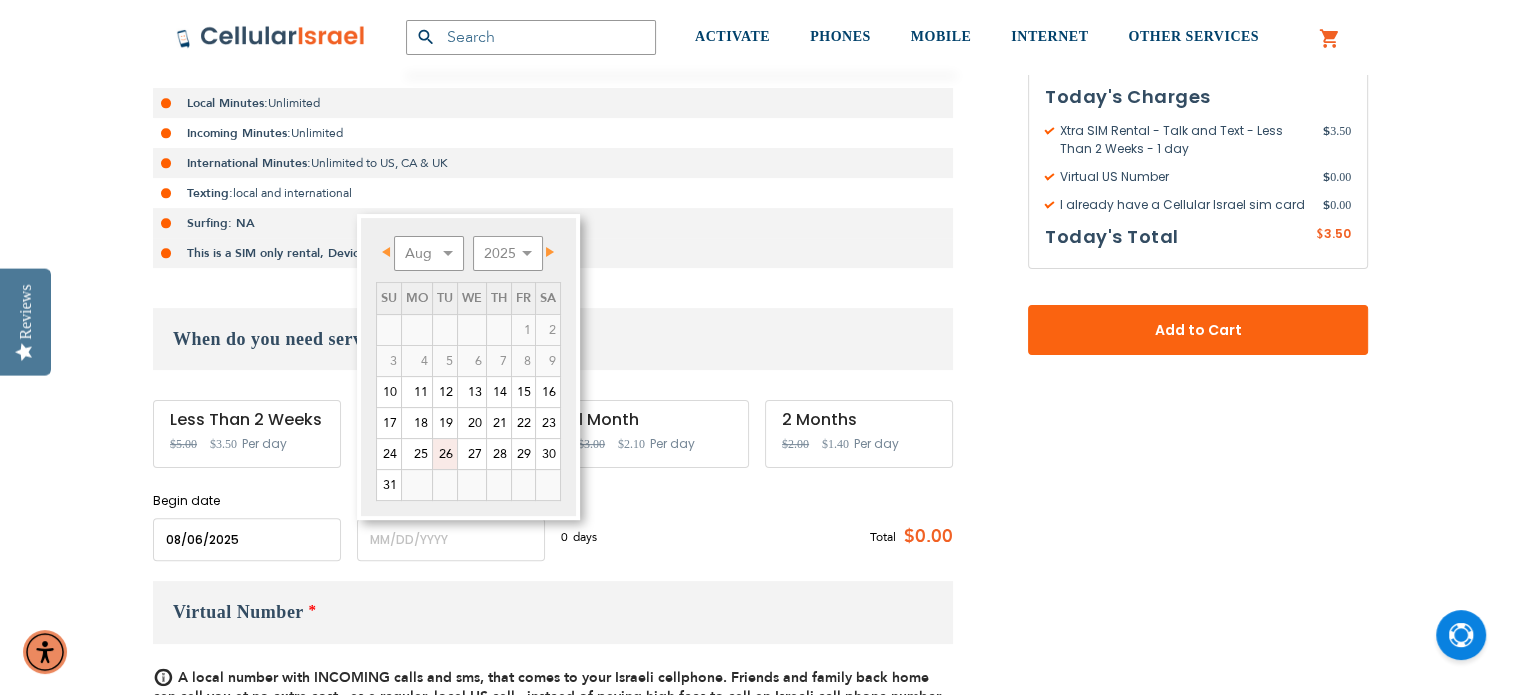 click on "26" at bounding box center (445, 454) 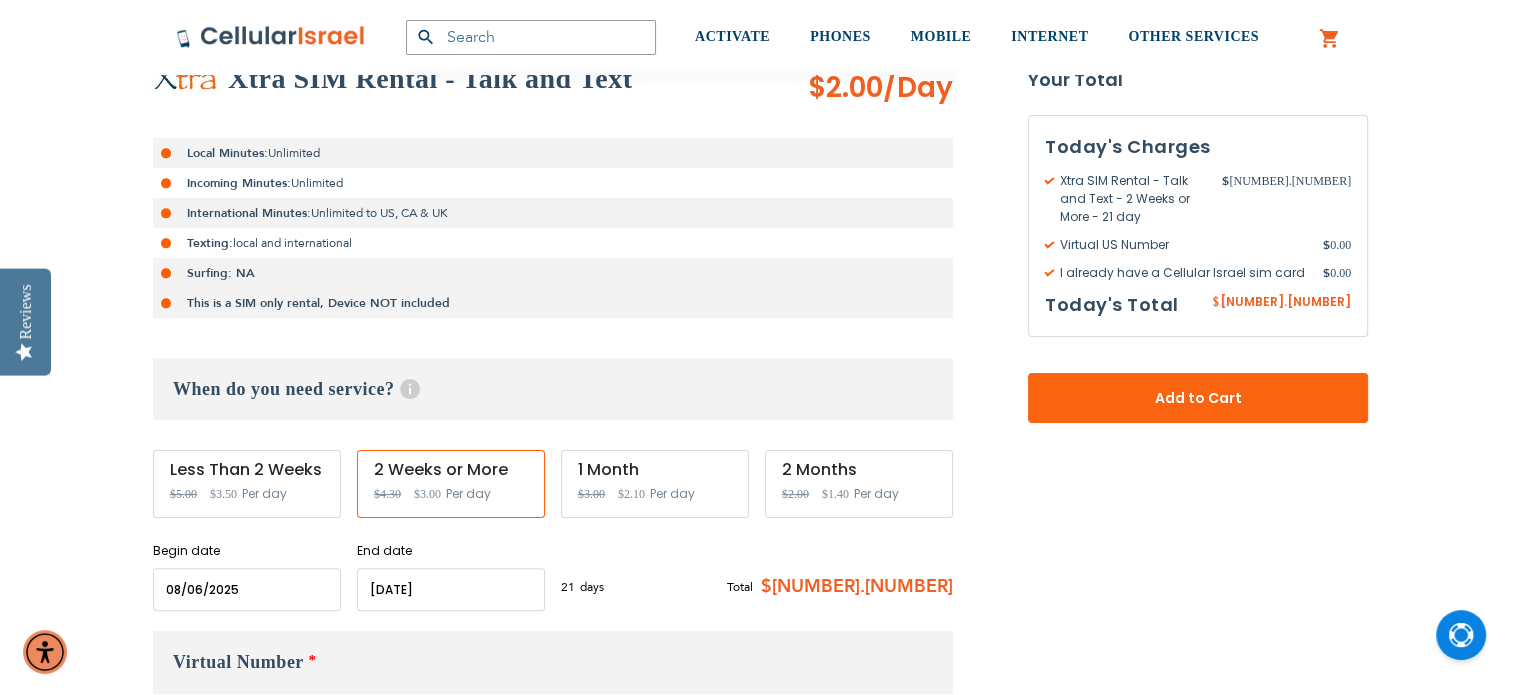 scroll, scrollTop: 400, scrollLeft: 0, axis: vertical 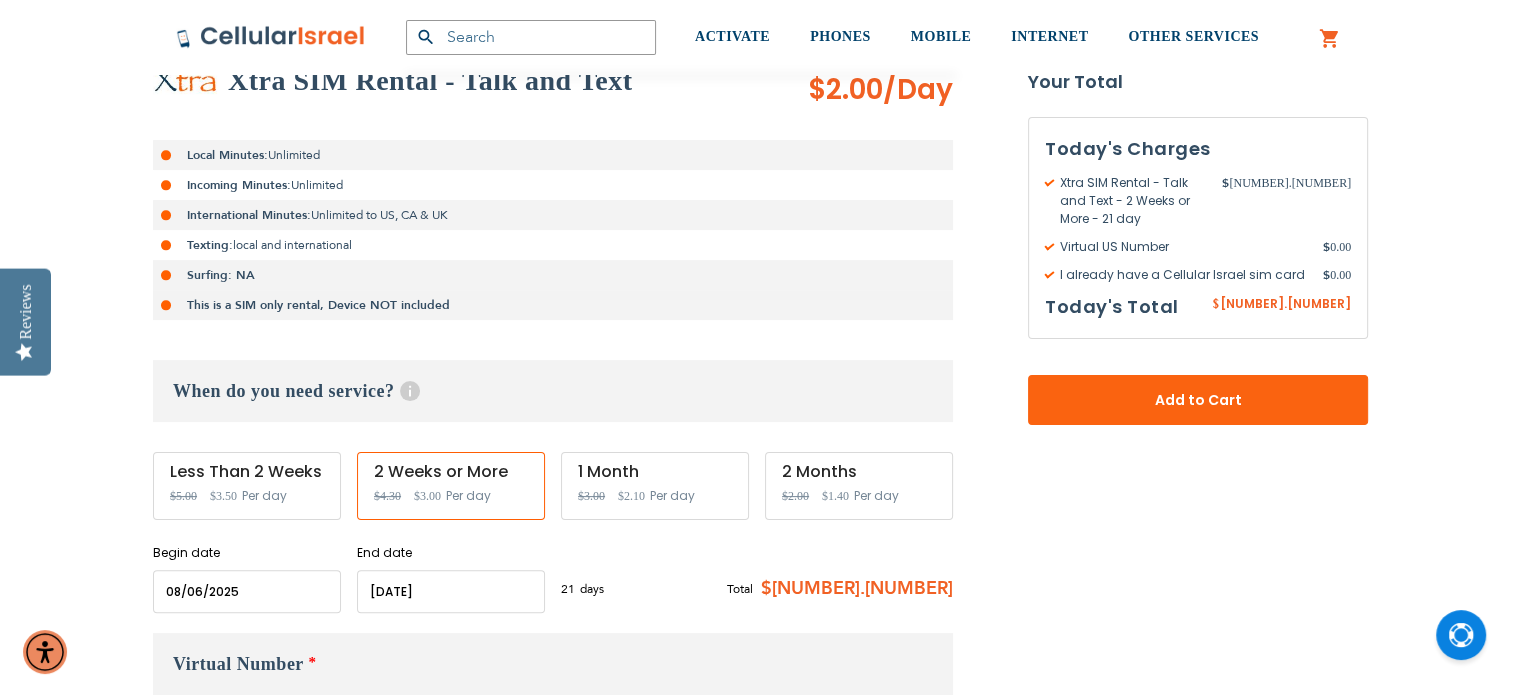 click on "Per day" at bounding box center [672, 496] 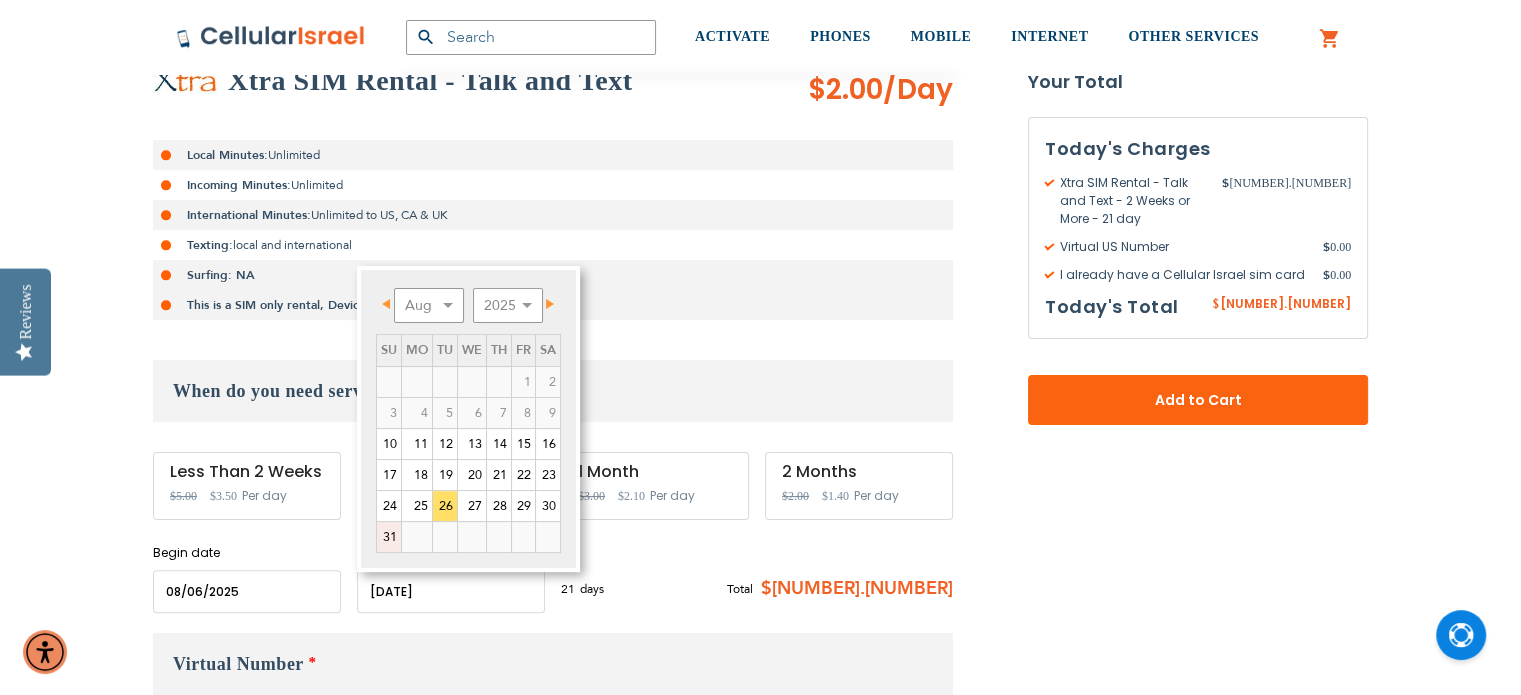 click on "31" at bounding box center [389, 537] 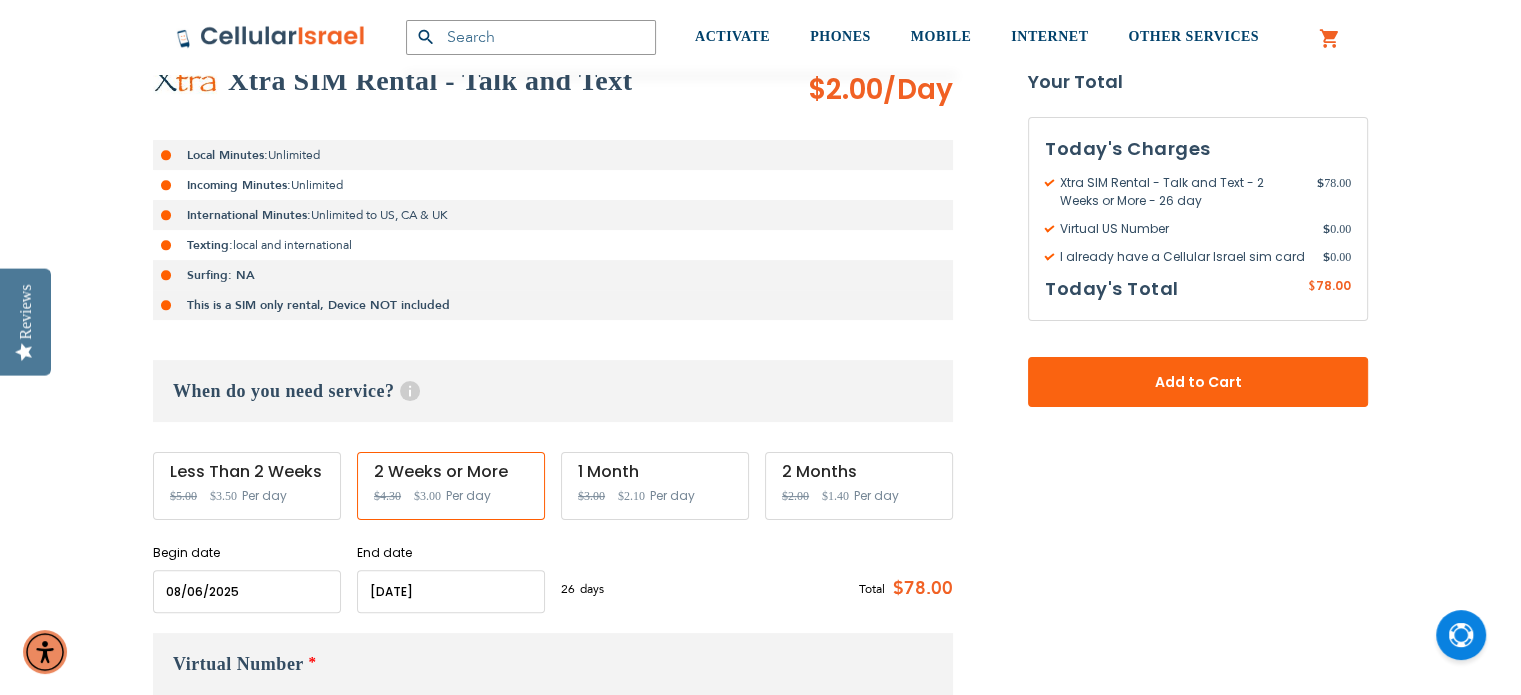 click at bounding box center [451, 591] 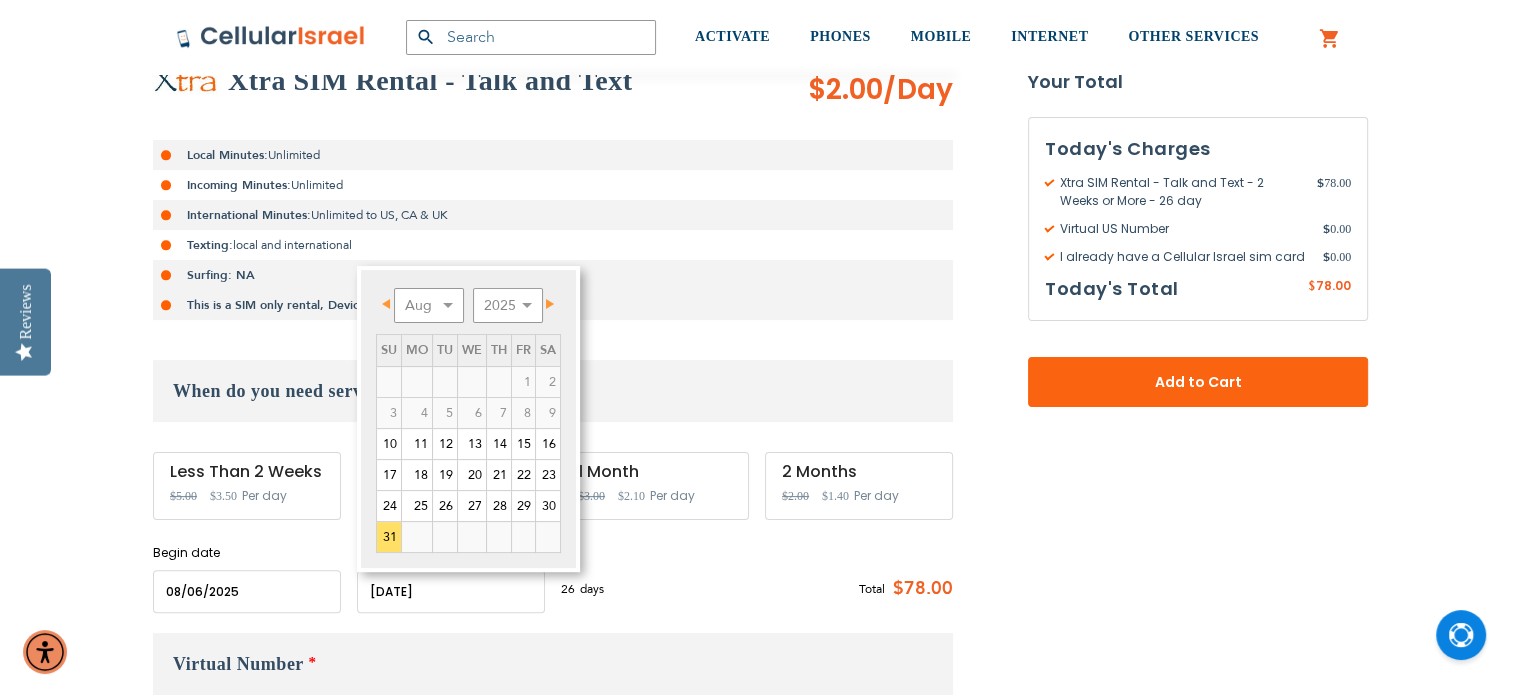 click on "Next" at bounding box center (546, 304) 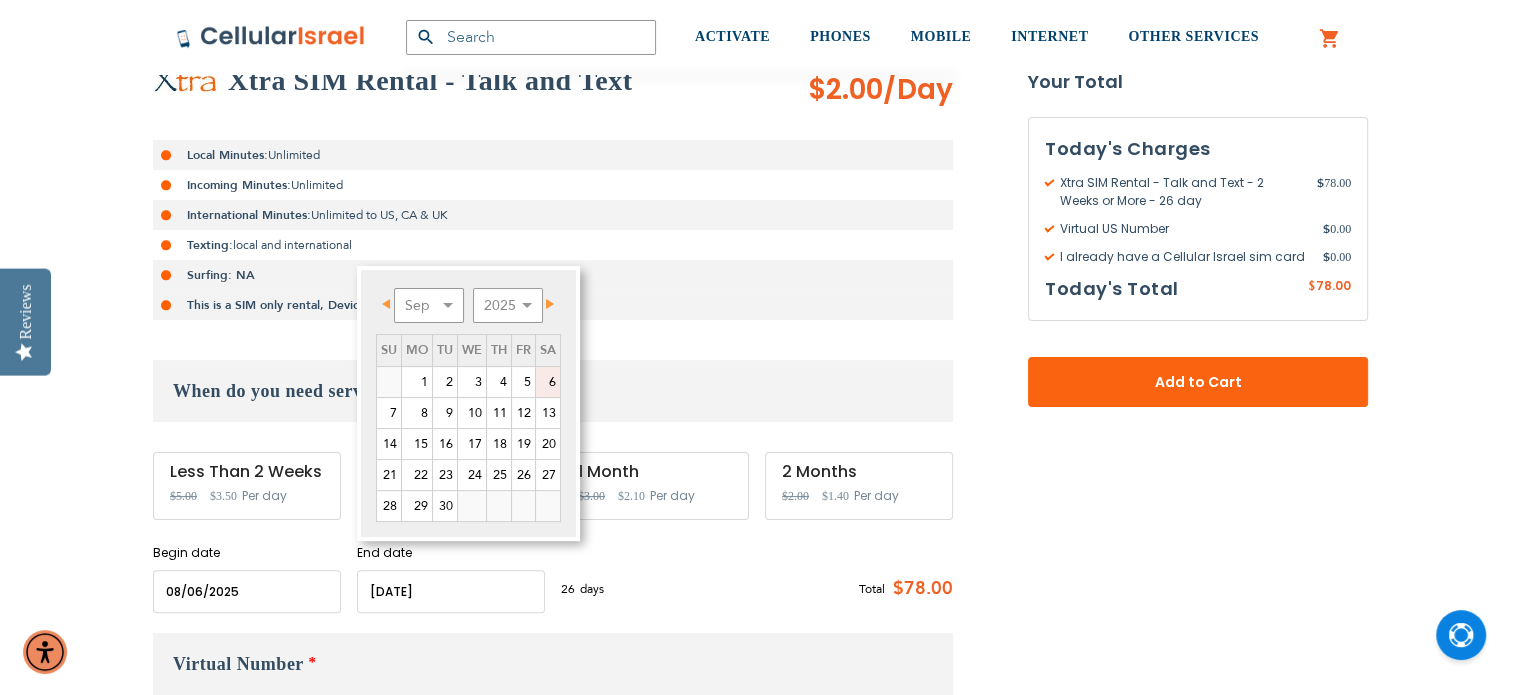 click on "6" at bounding box center (548, 382) 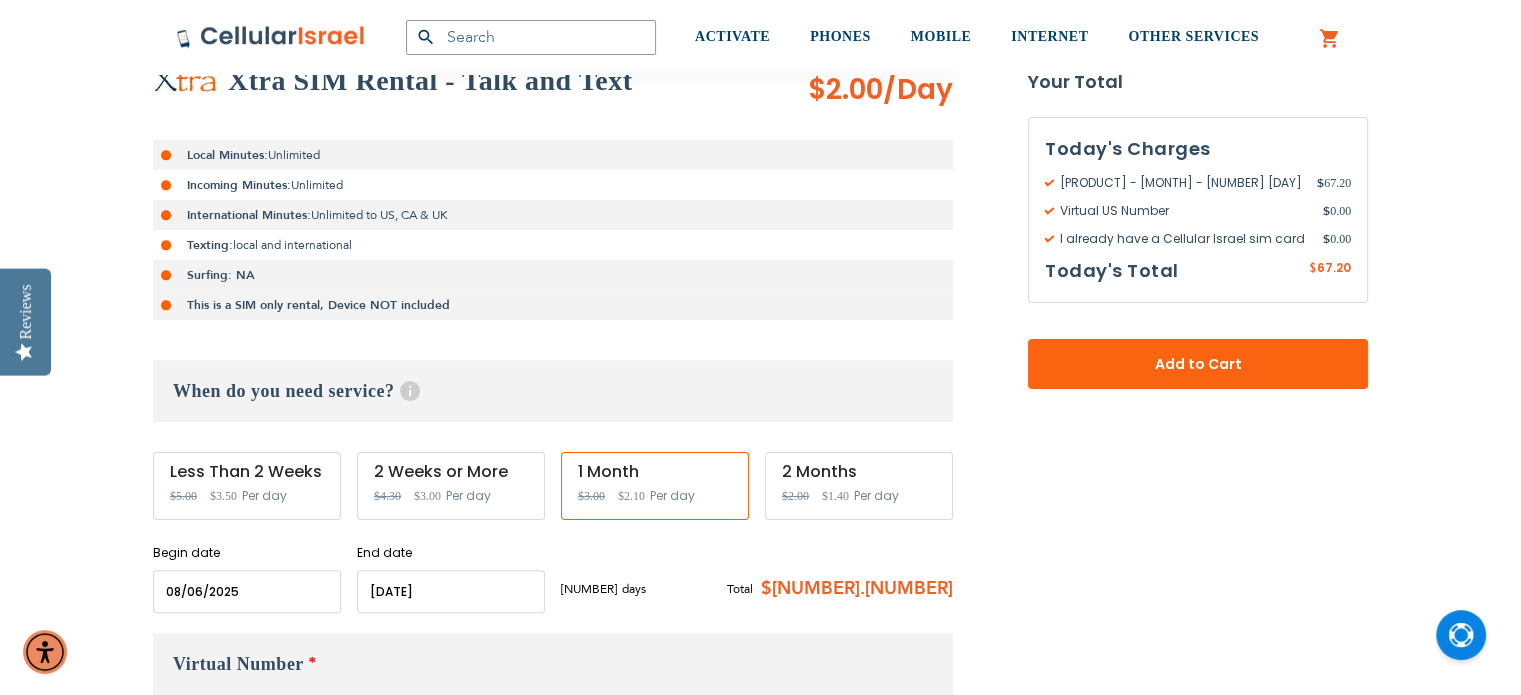 click at bounding box center (247, 591) 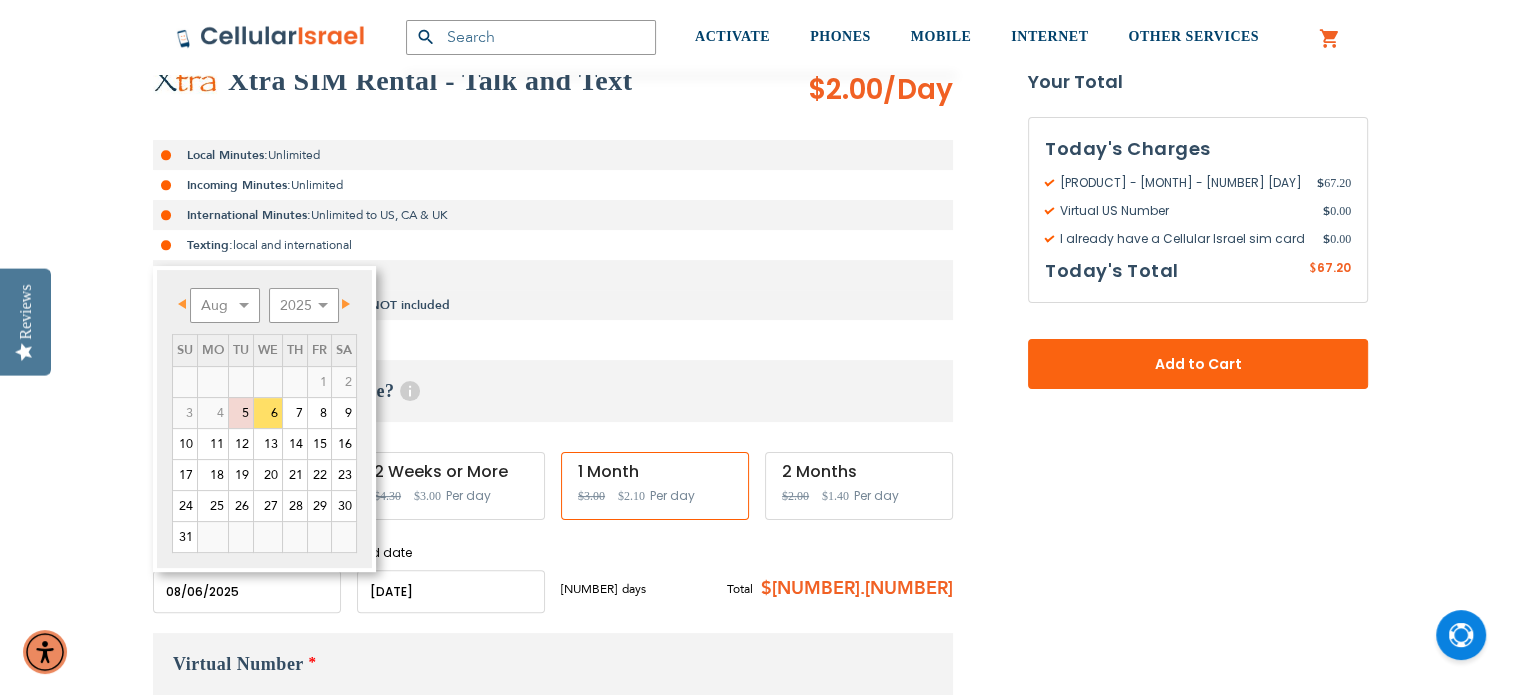 click on "Next" at bounding box center (346, 304) 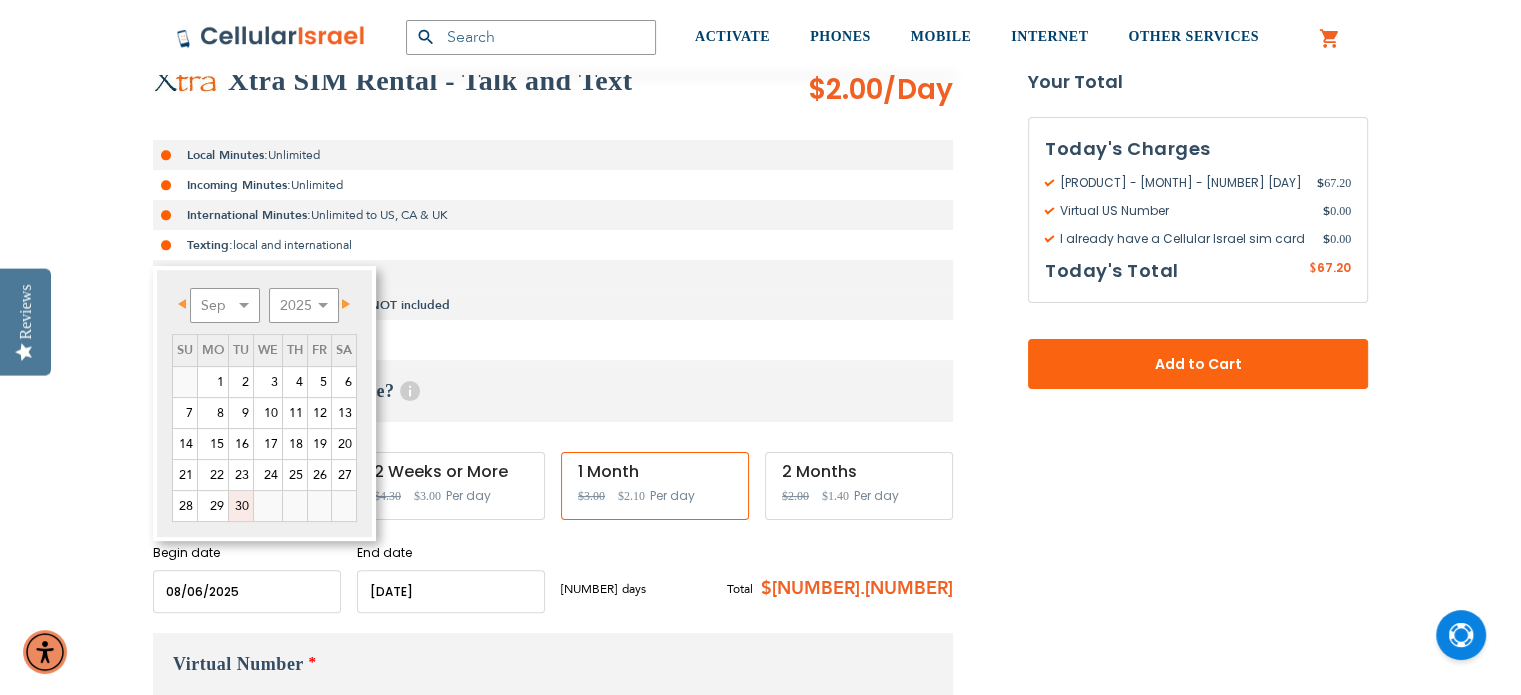 click on "30" at bounding box center [241, 506] 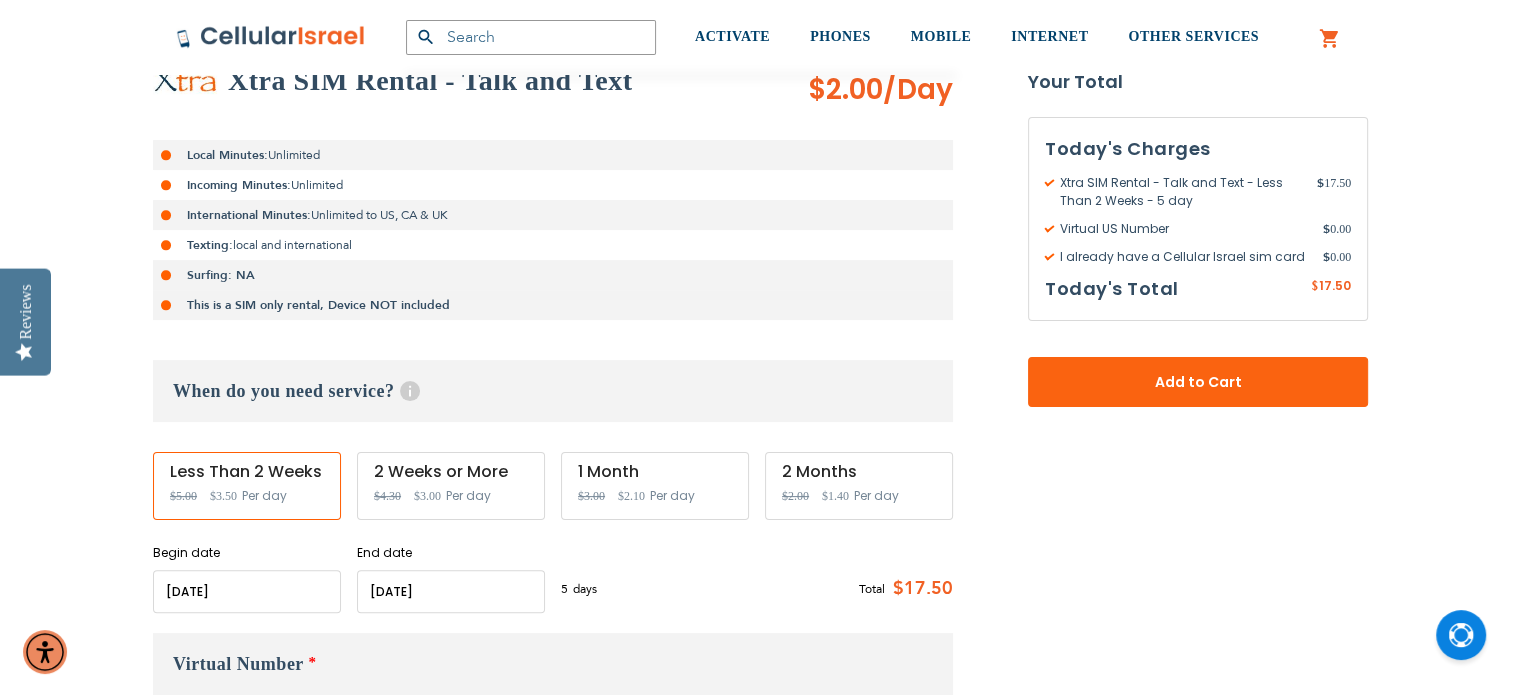 click at bounding box center (247, 591) 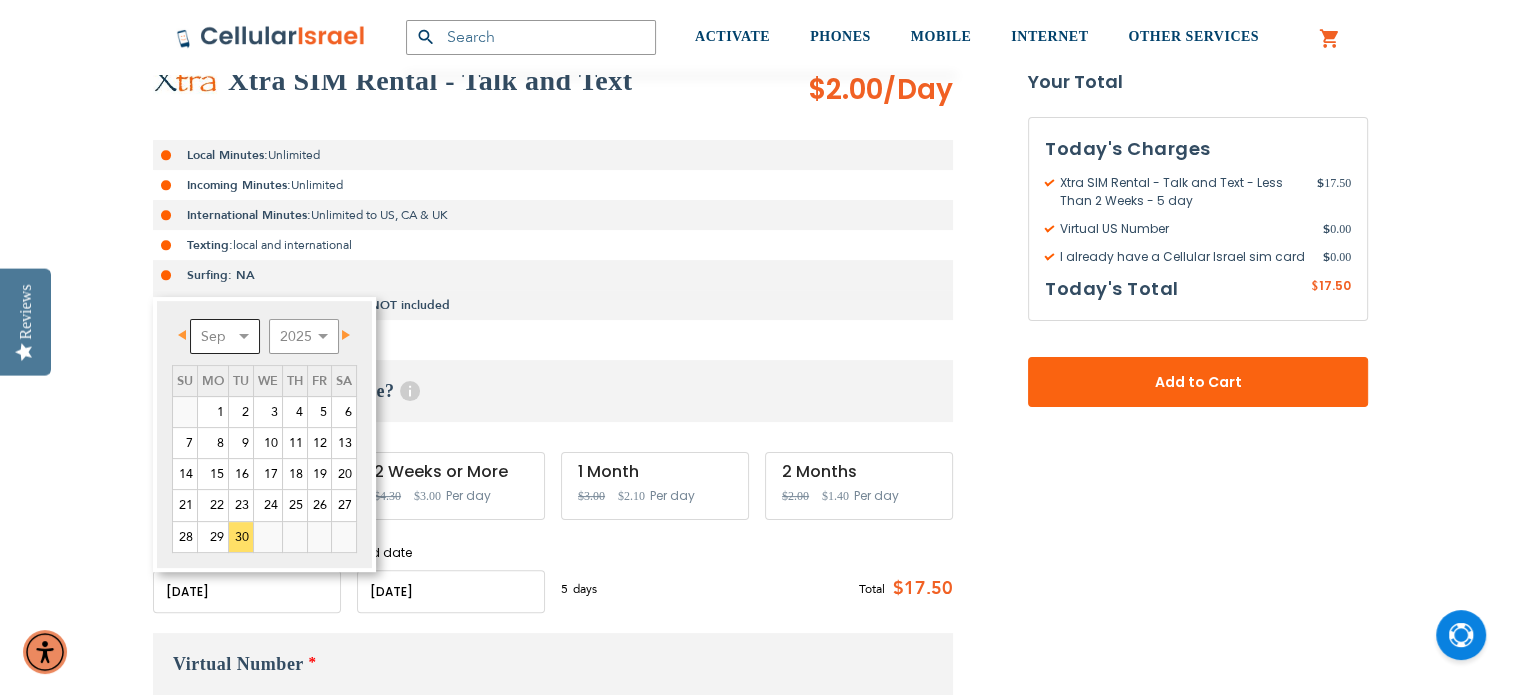 click on "Aug Sep Oct Nov Dec" at bounding box center (225, 336) 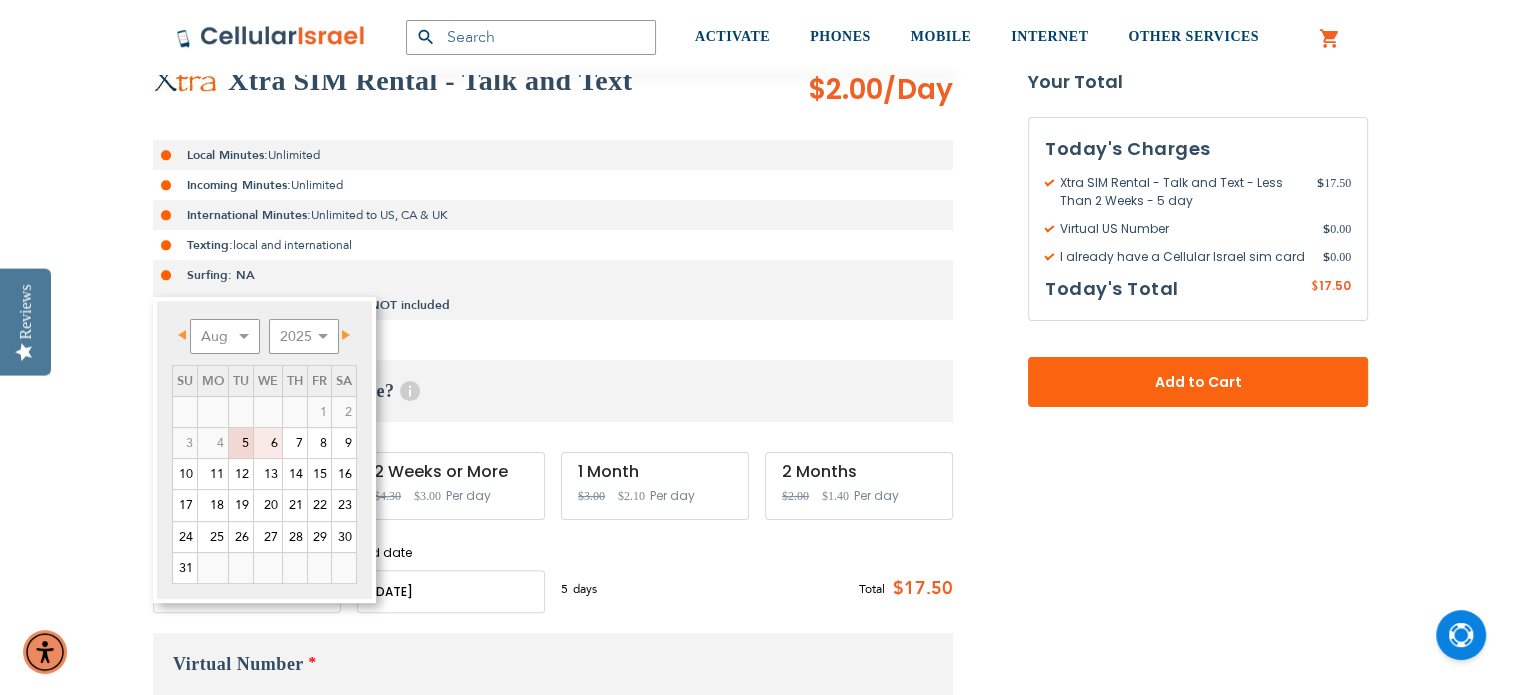 click on "6" at bounding box center [268, 443] 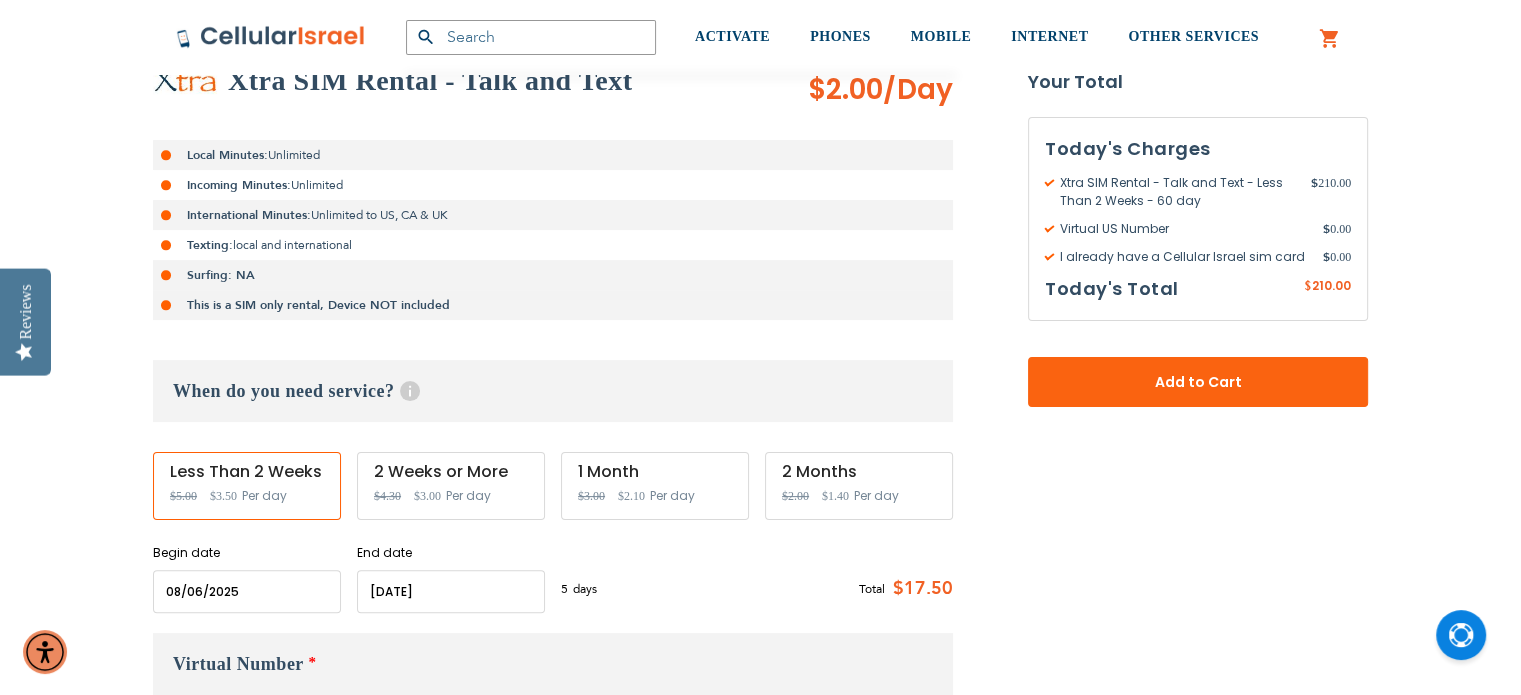 click at bounding box center [451, 591] 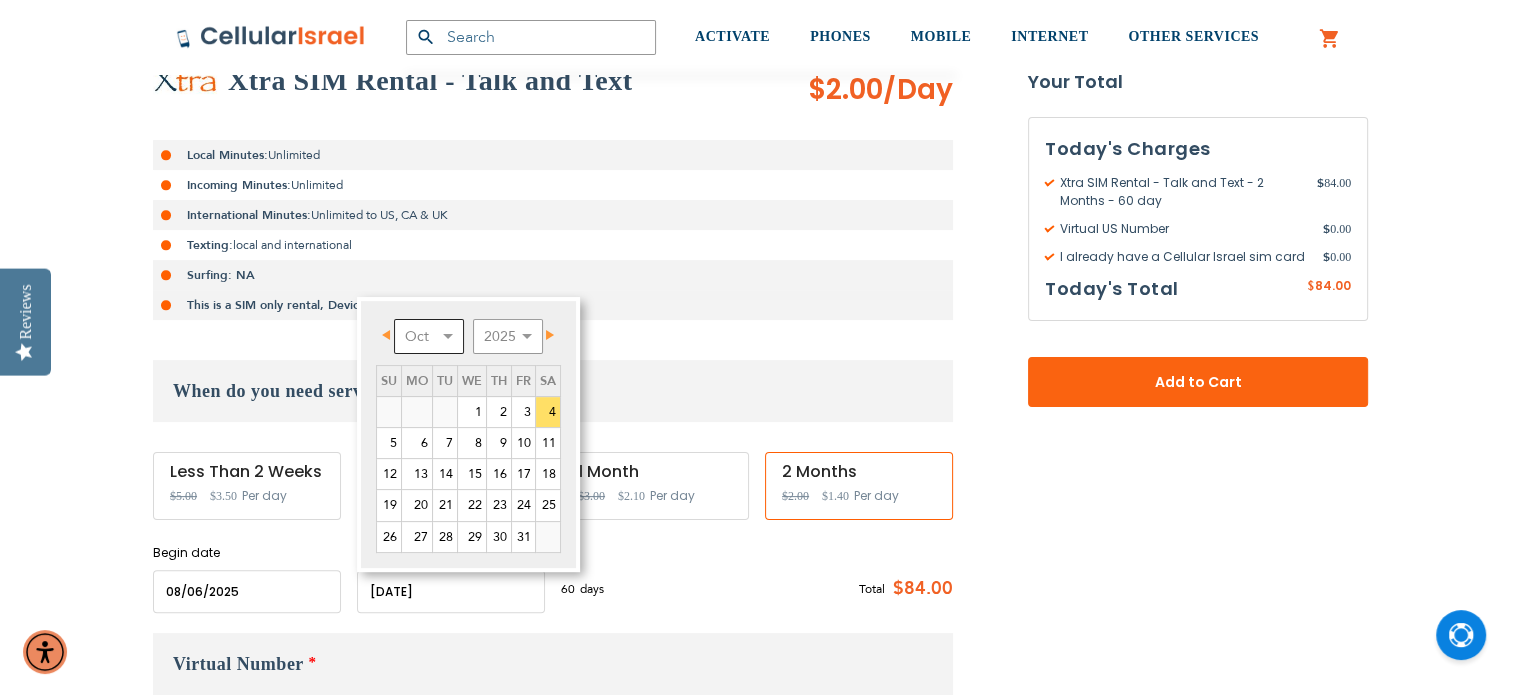 click on "Aug Sep Oct Nov Dec" at bounding box center [429, 336] 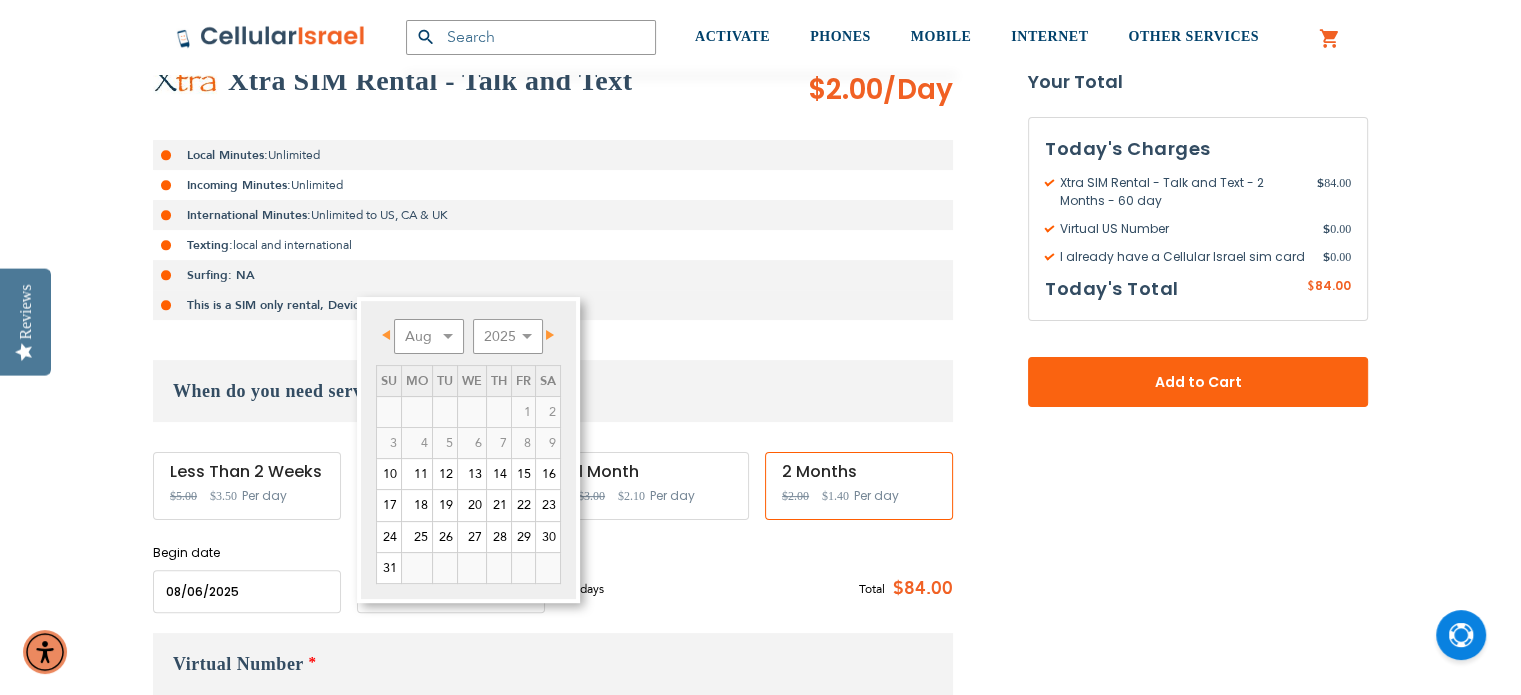 click on "Next" at bounding box center [546, 335] 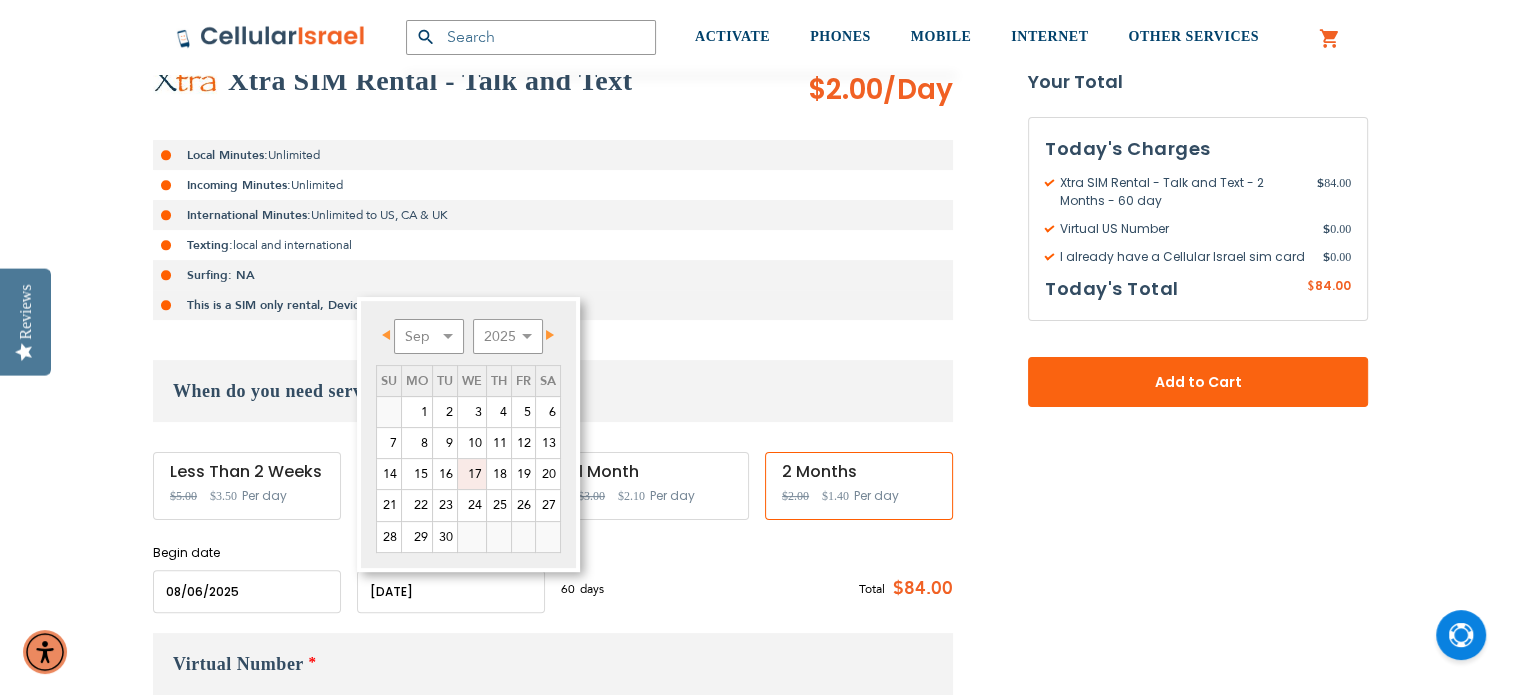 click on "17" at bounding box center (472, 474) 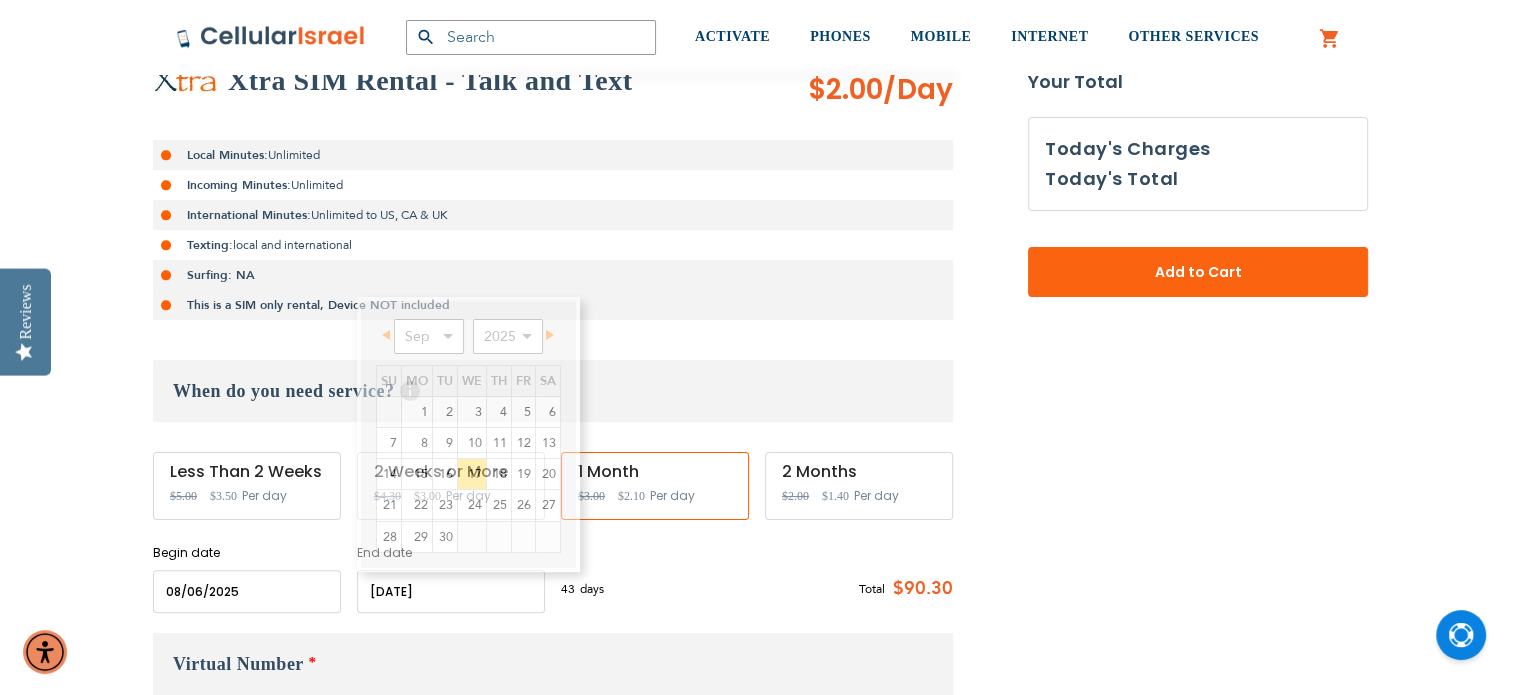 click at bounding box center (451, 591) 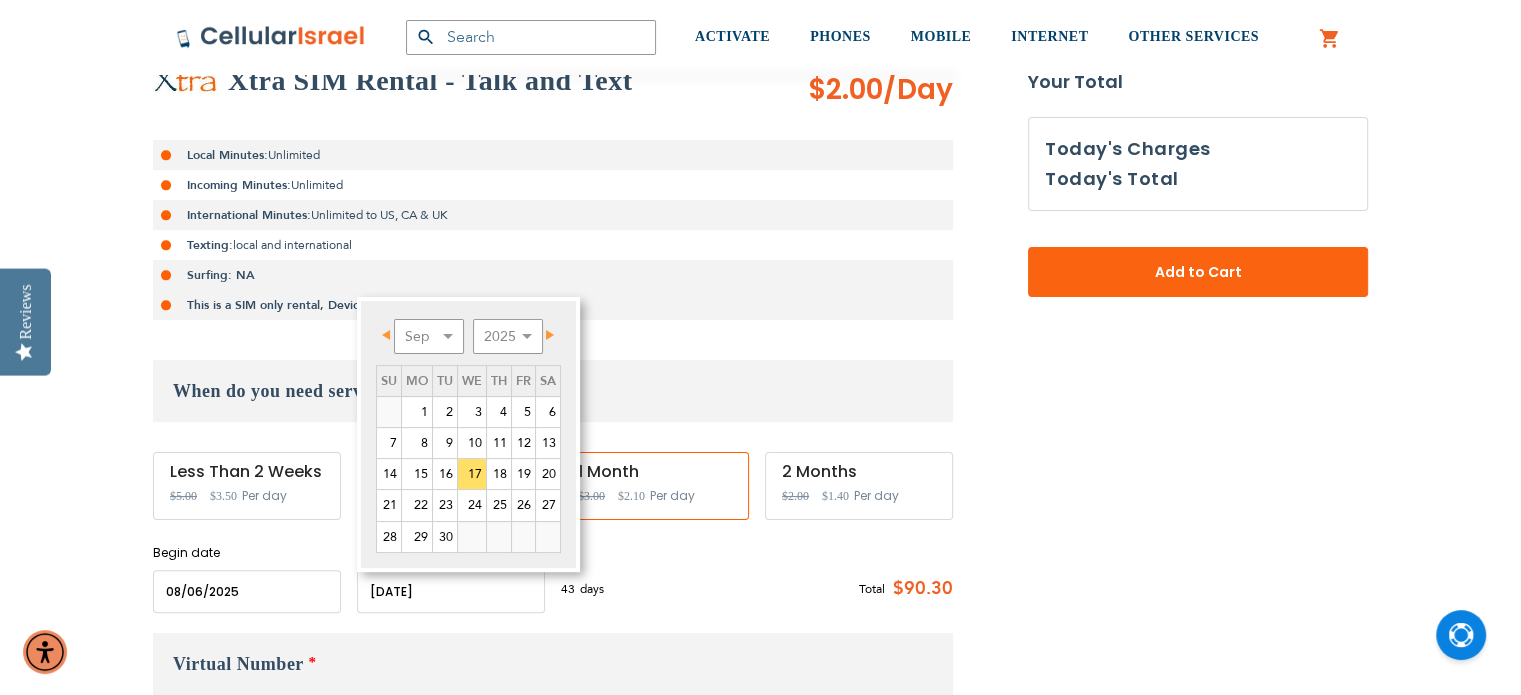click on "[YEAR] [YEAR] [YEAR] [YEAR] [YEAR] [YEAR] [YEAR] [YEAR] [YEAR] [YEAR]" at bounding box center (468, 341) 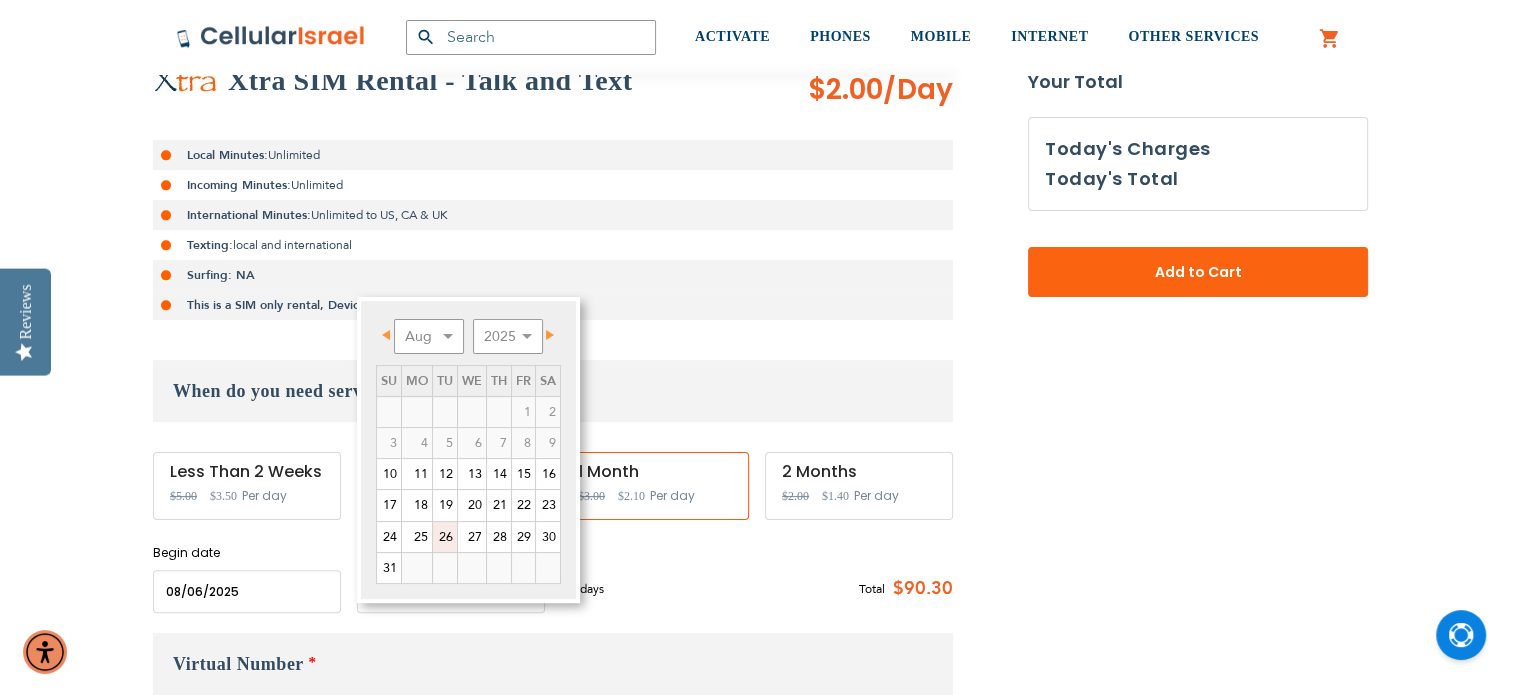 click on "26" at bounding box center [445, 537] 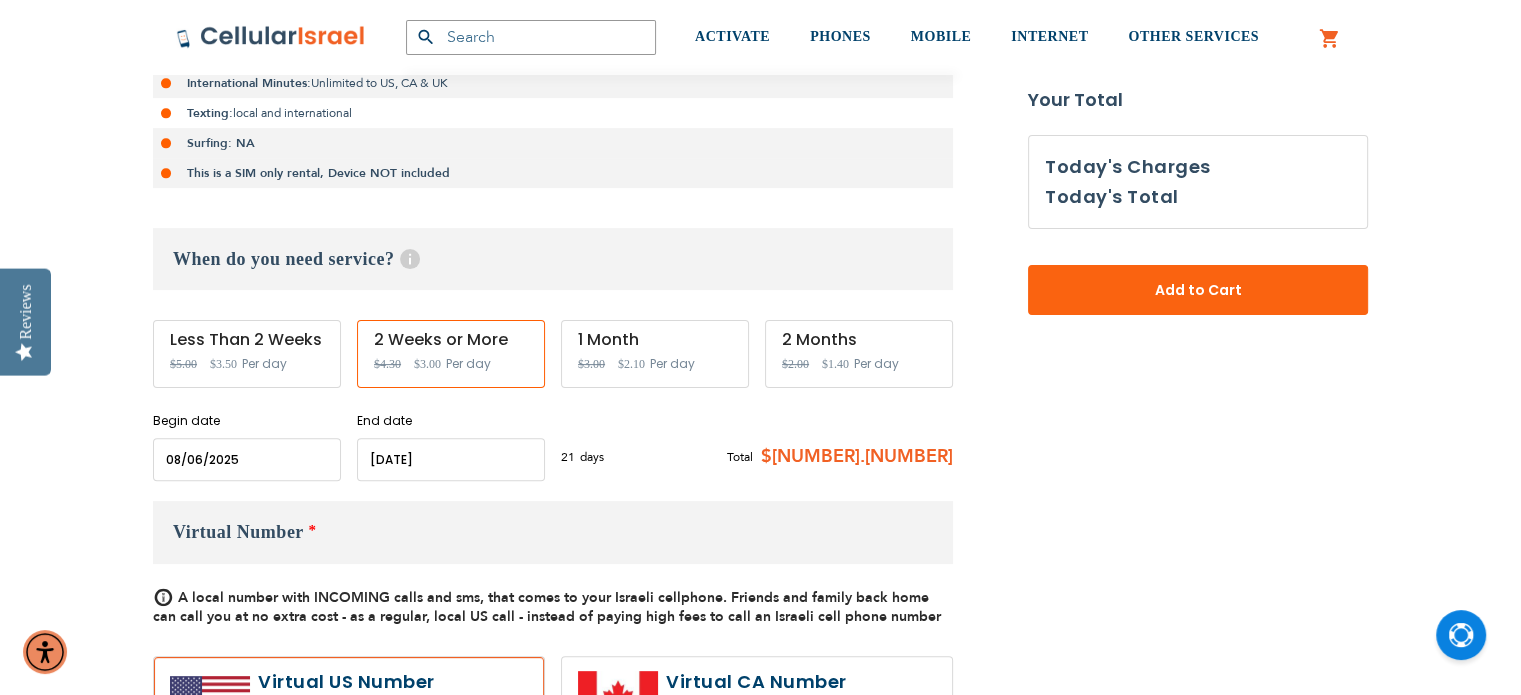 scroll, scrollTop: 540, scrollLeft: 0, axis: vertical 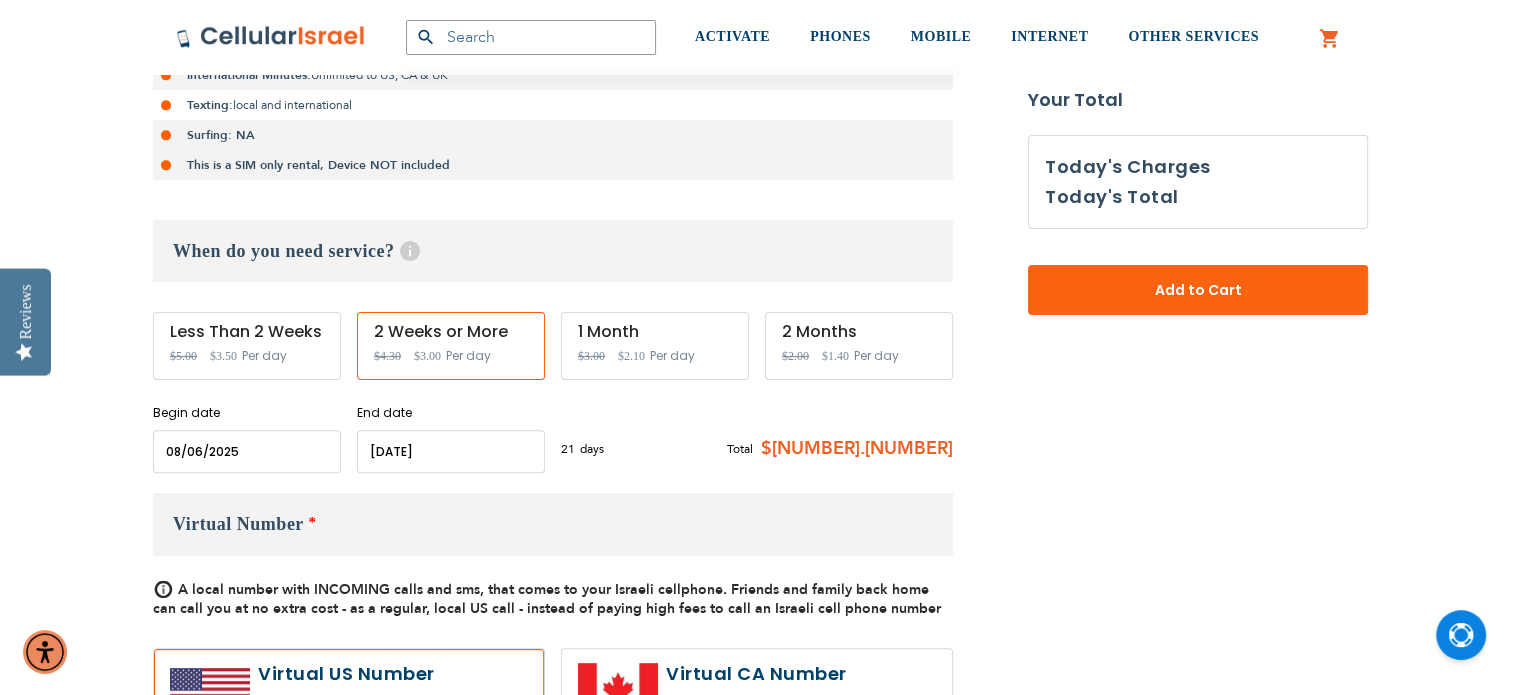 click at bounding box center (451, 451) 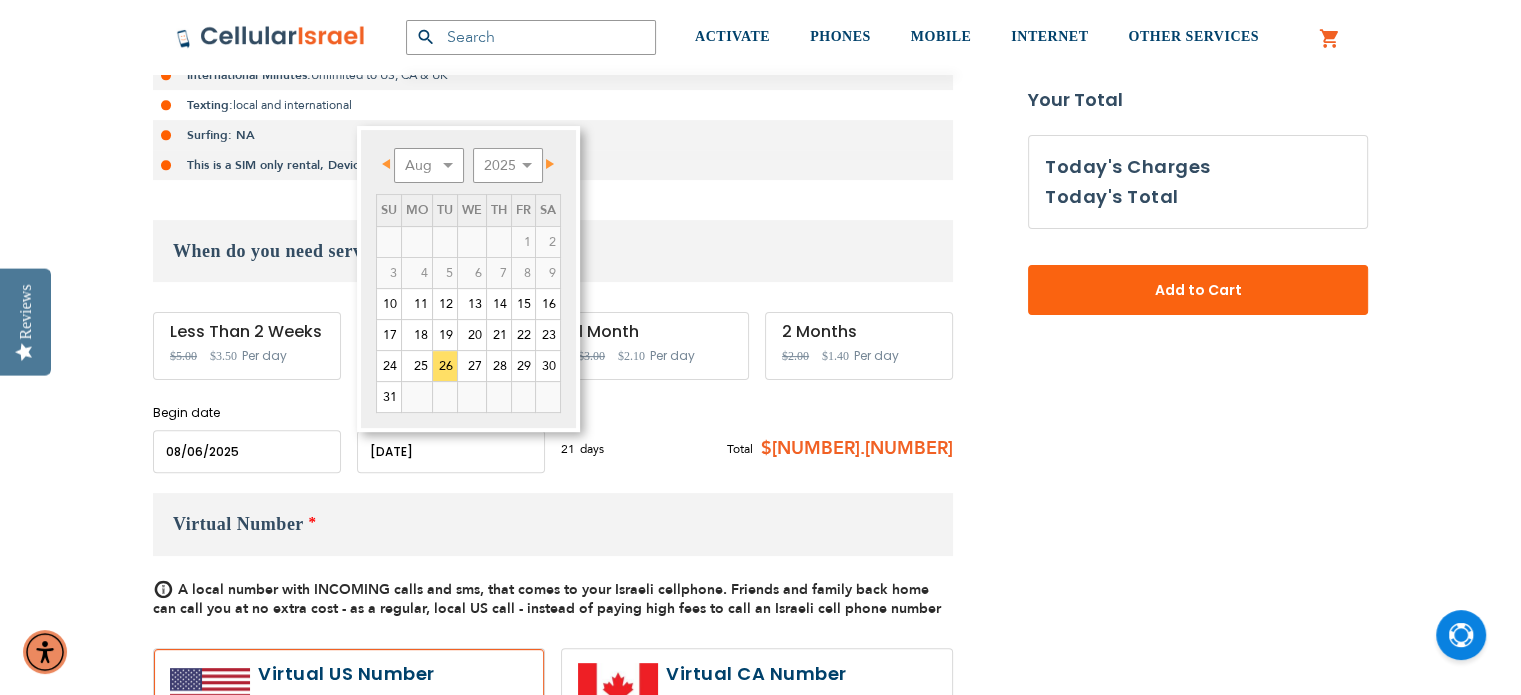 click on "Next" at bounding box center (550, 164) 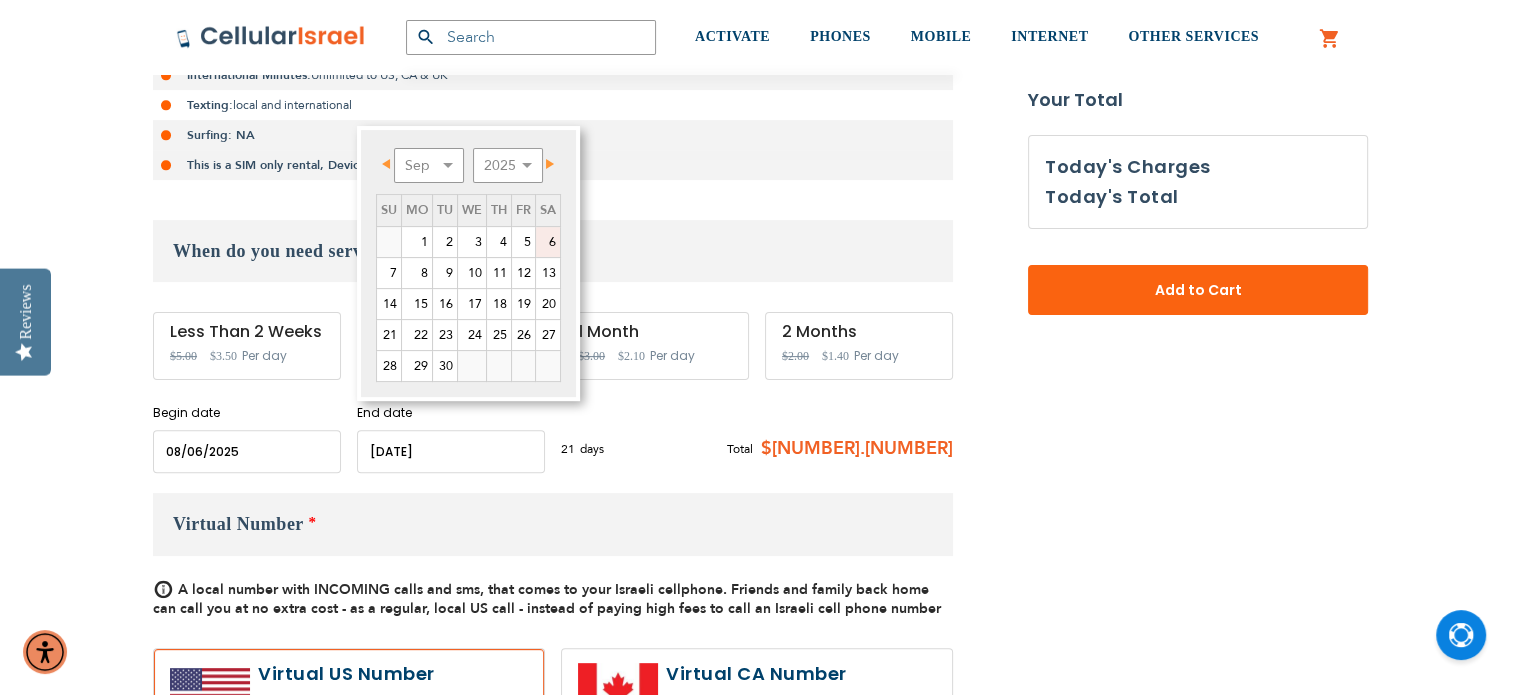 click on "6" at bounding box center (548, 242) 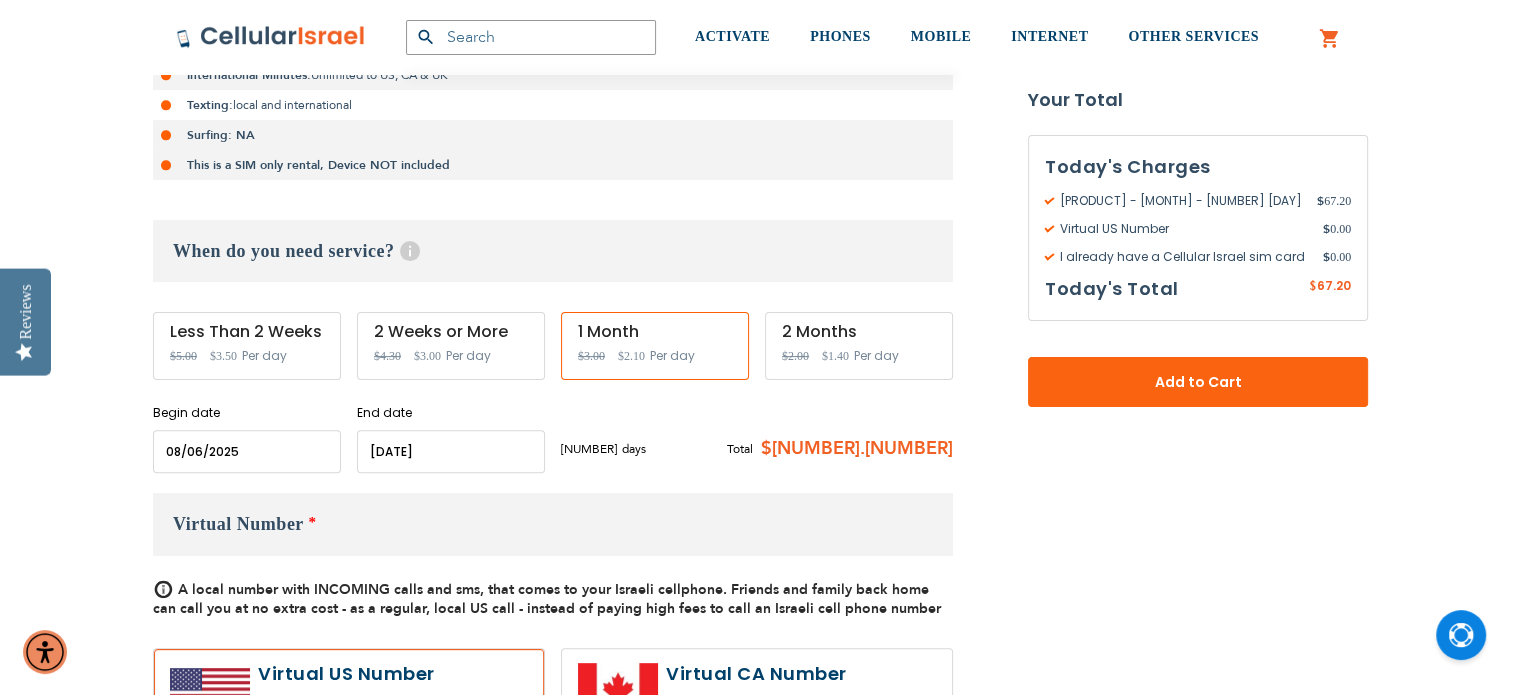 click at bounding box center (451, 451) 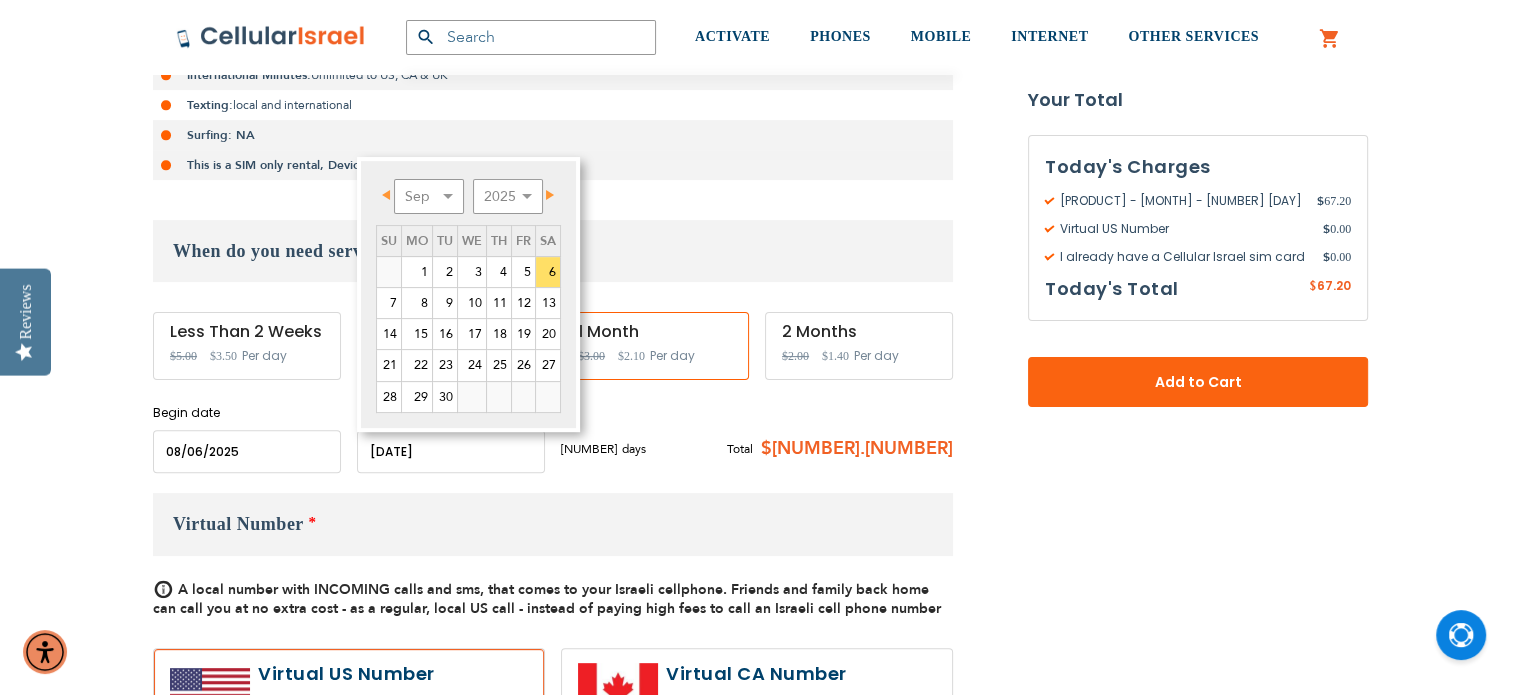 click on "Prev" at bounding box center [386, 195] 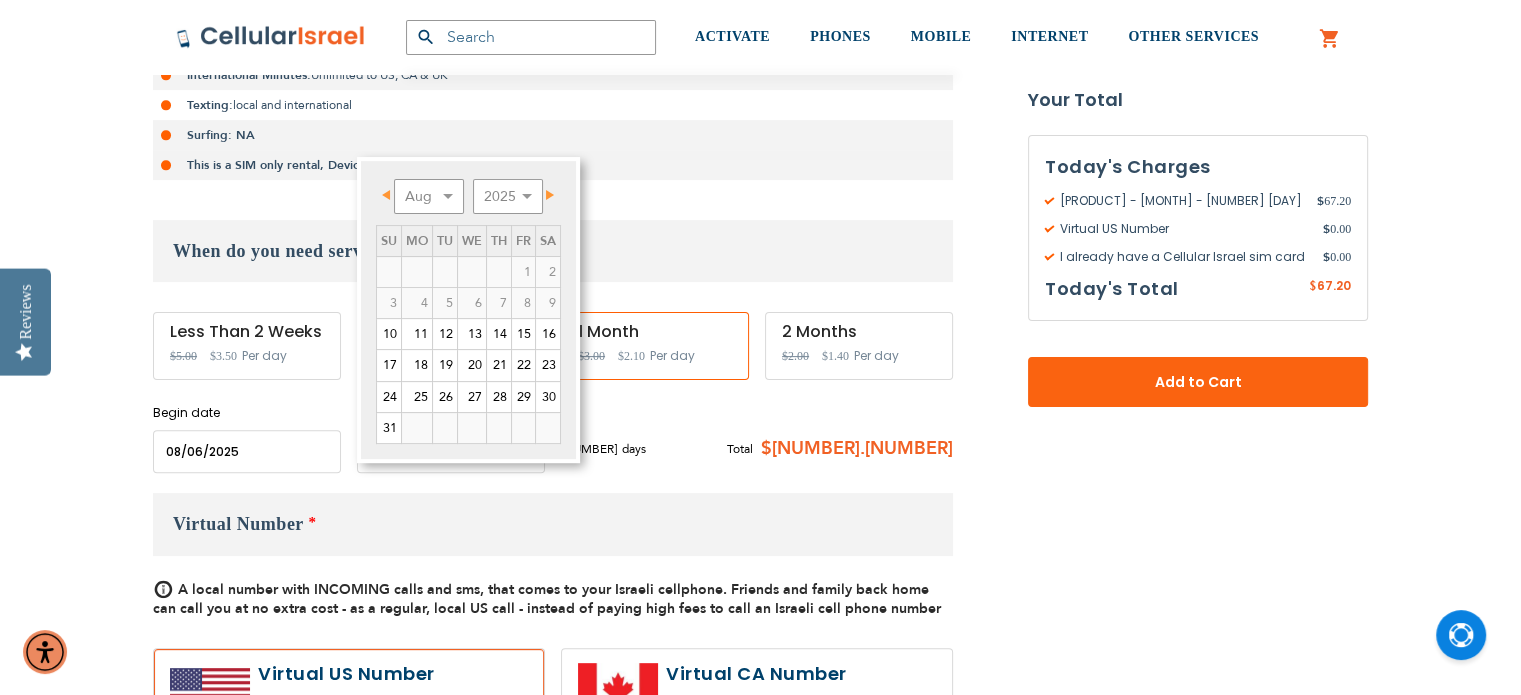 click on "[NUMBER]
days
$[NUMBER].[NUMBER]
per day
Total
$[NUMBER].[NUMBER]" at bounding box center [757, 448] 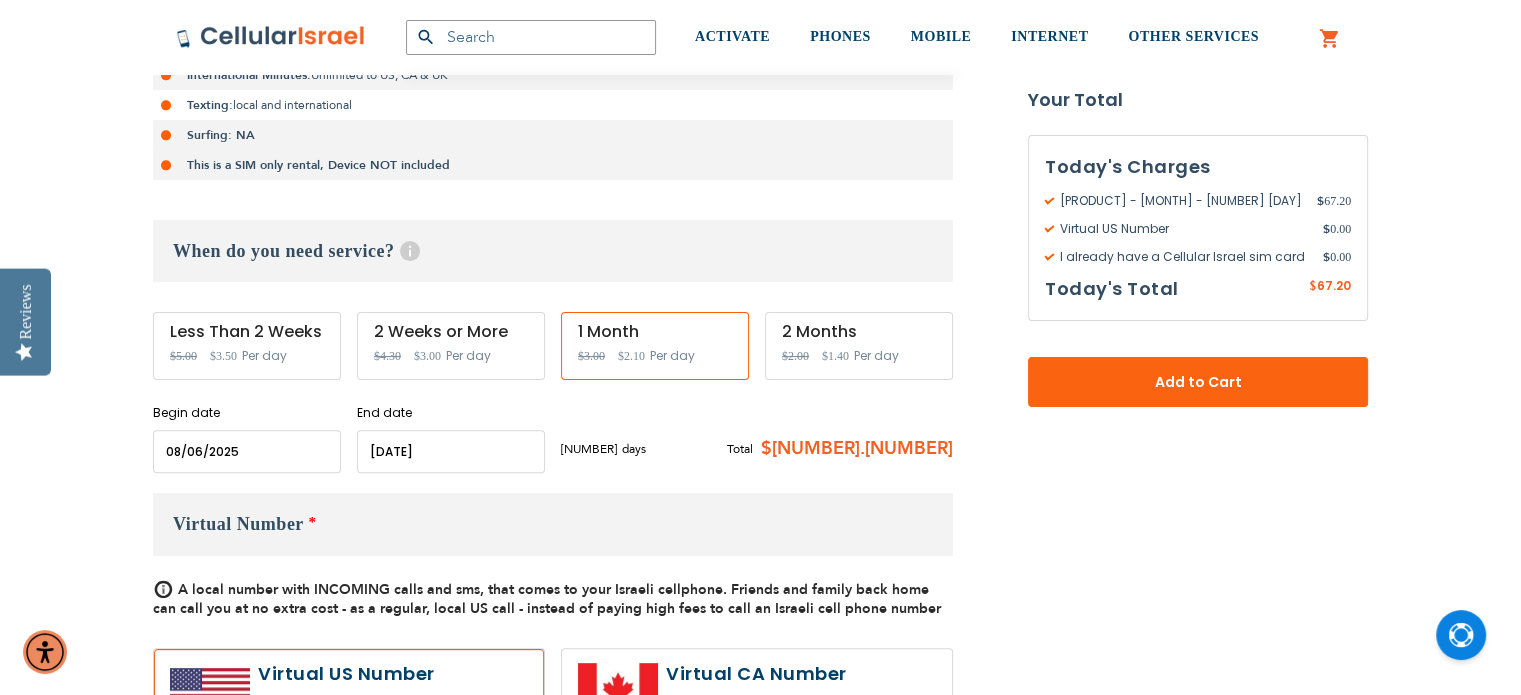 click on "$2.10" at bounding box center (631, 356) 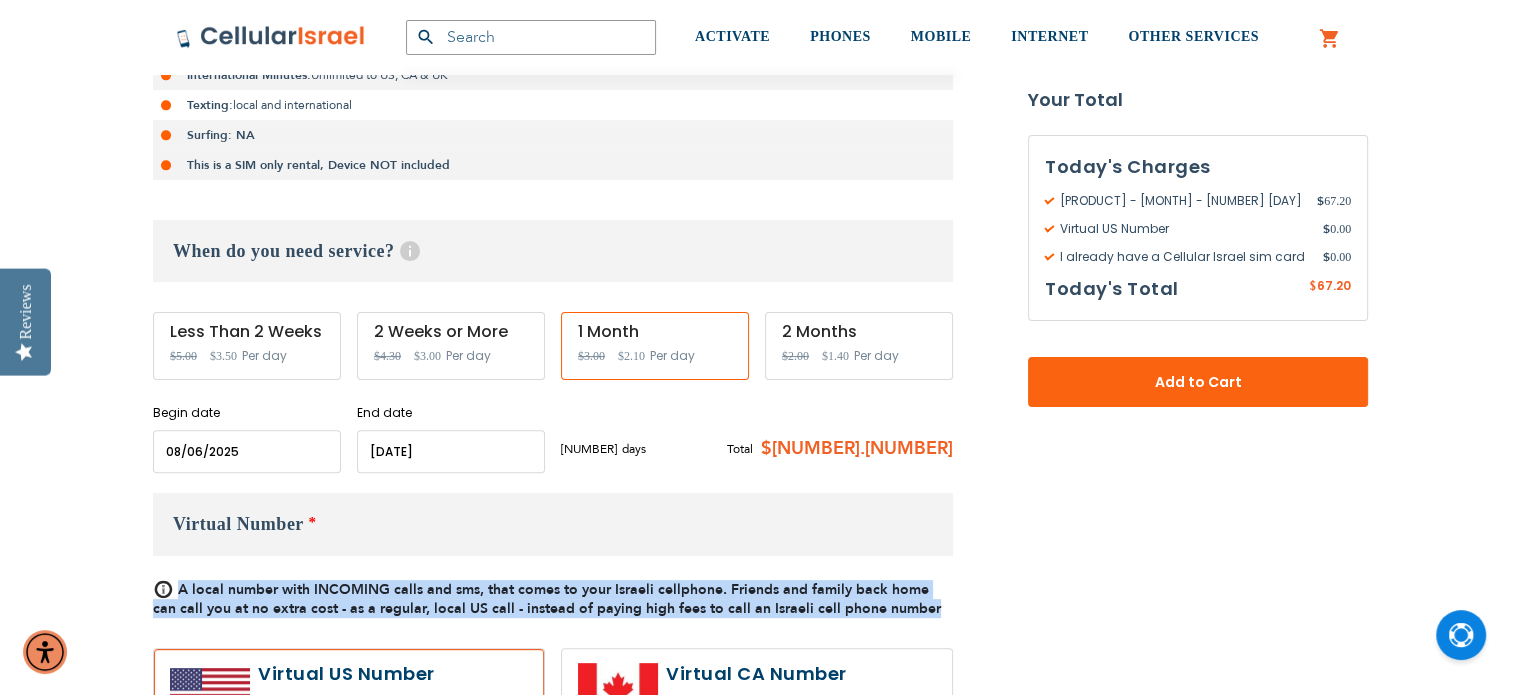 drag, startPoint x: 912, startPoint y: 611, endPoint x: 92, endPoint y: 570, distance: 821.02435 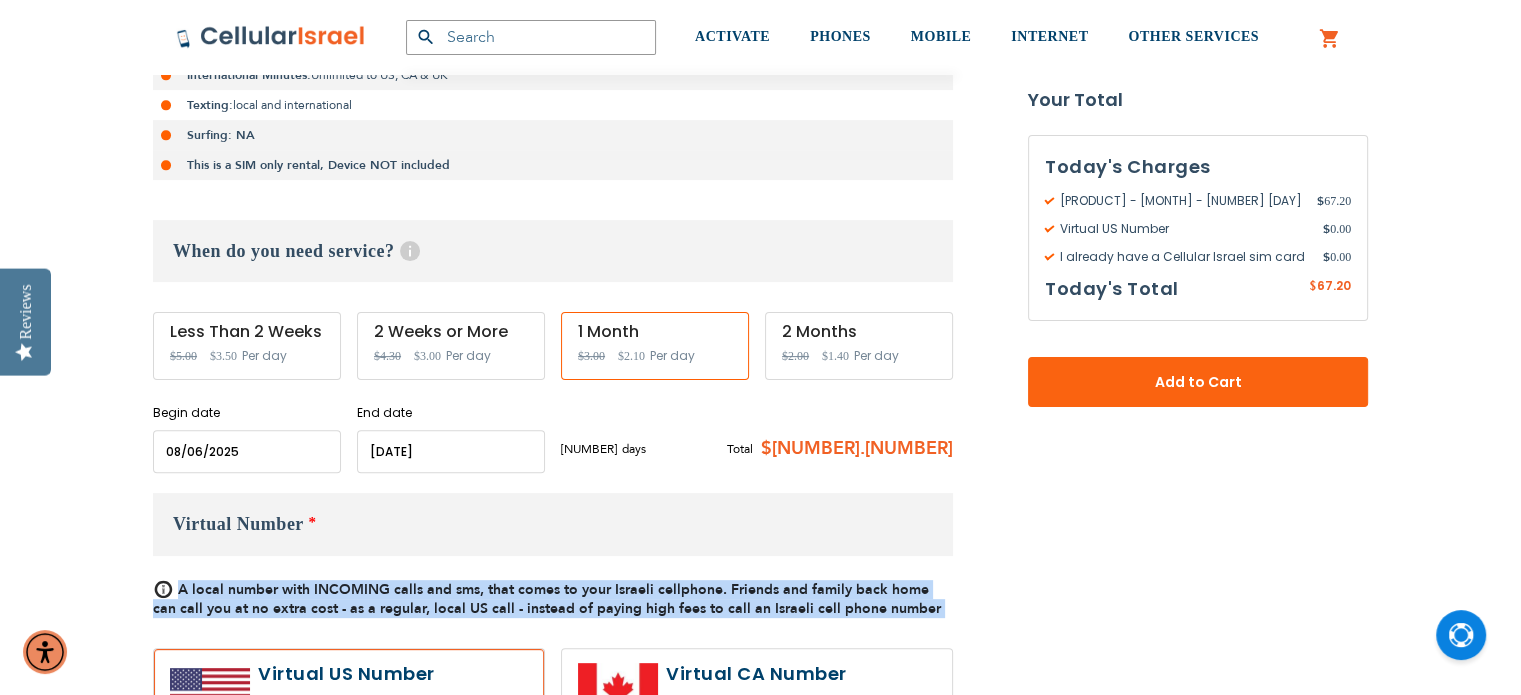drag, startPoint x: 920, startPoint y: 603, endPoint x: 127, endPoint y: 584, distance: 793.2276 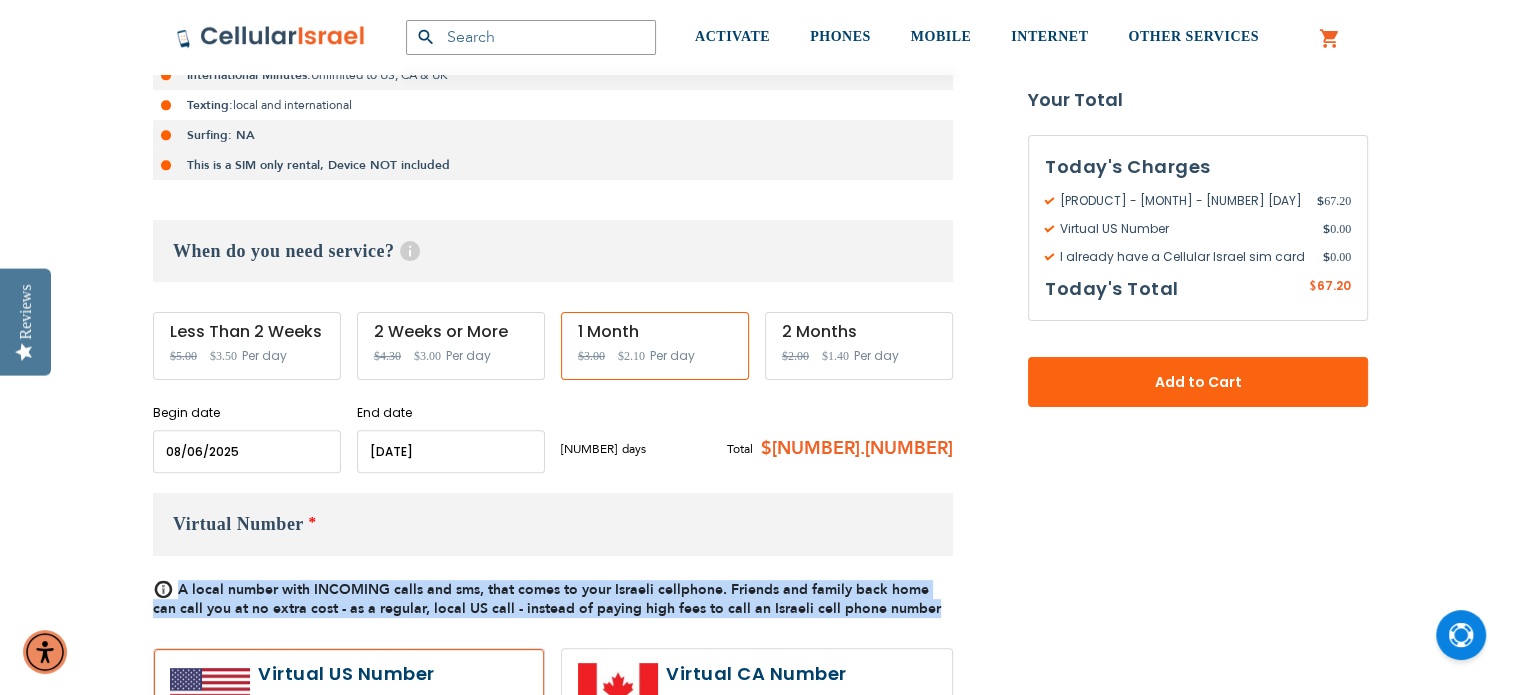 drag, startPoint x: 108, startPoint y: 578, endPoint x: 932, endPoint y: 605, distance: 824.44226 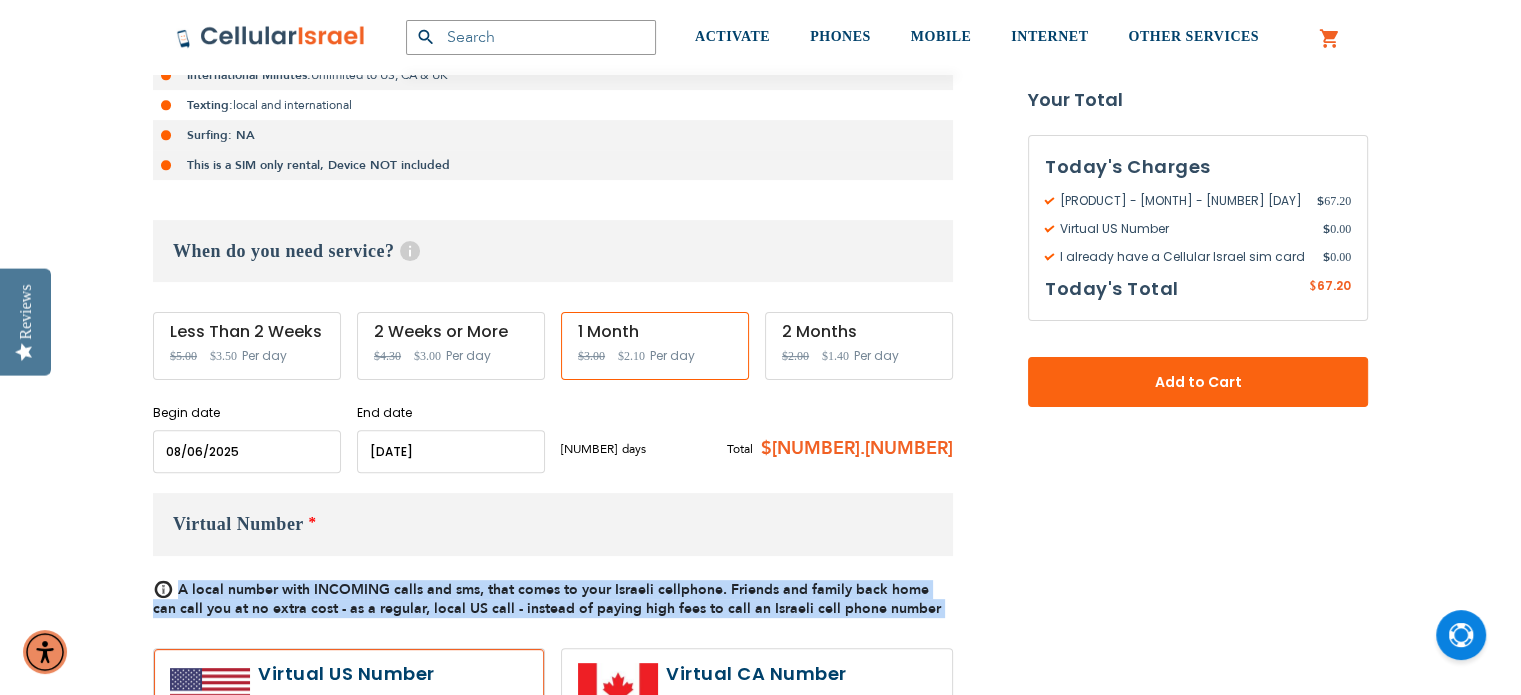 drag, startPoint x: 932, startPoint y: 605, endPoint x: 122, endPoint y: 593, distance: 810.08887 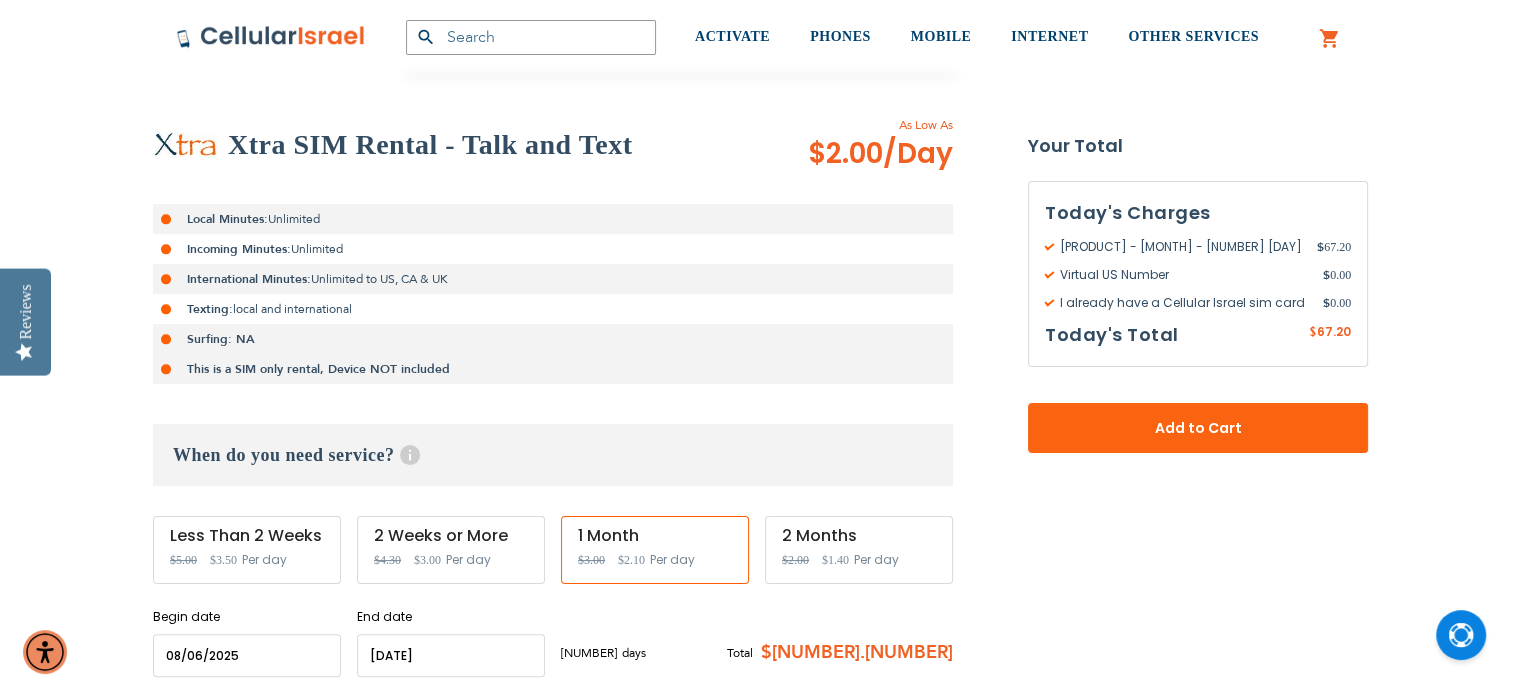 scroll, scrollTop: 335, scrollLeft: 0, axis: vertical 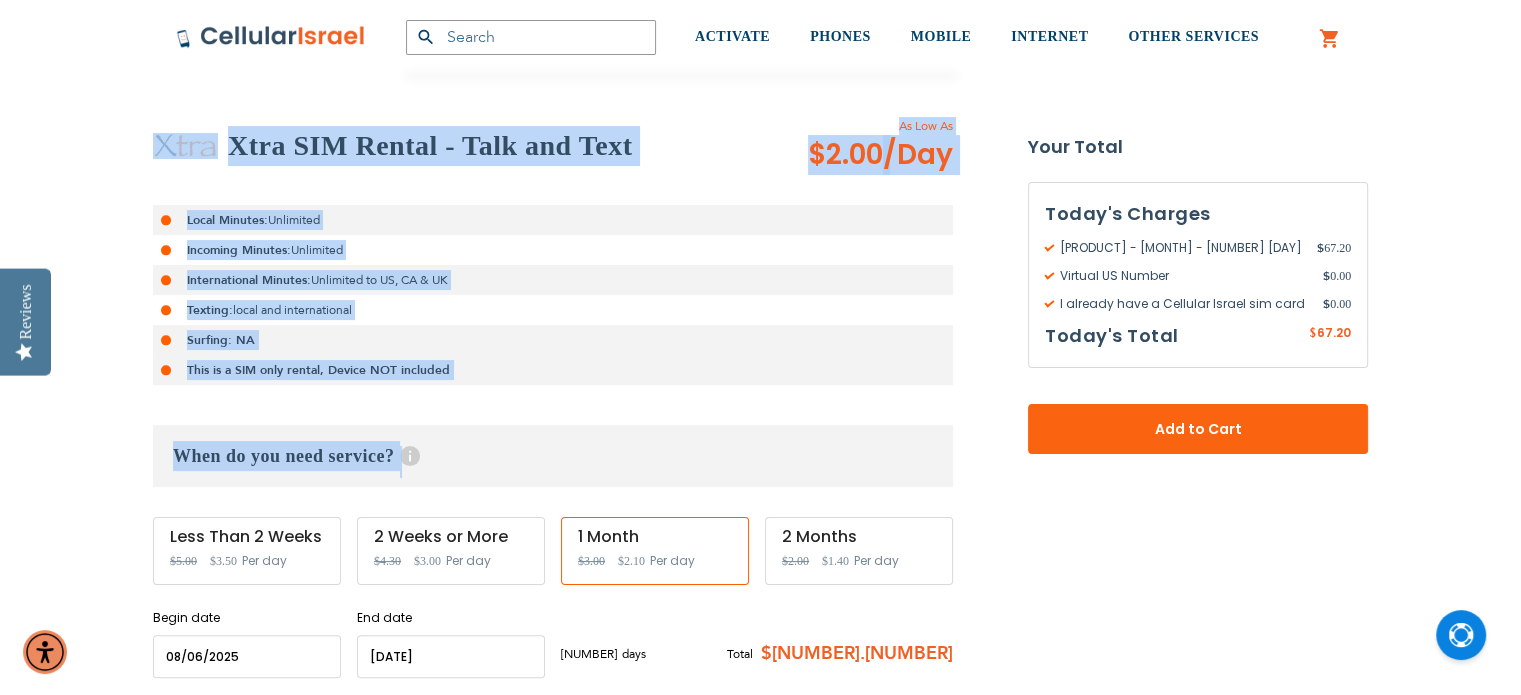 drag, startPoint x: 492, startPoint y: 388, endPoint x: 112, endPoint y: 141, distance: 453.2207 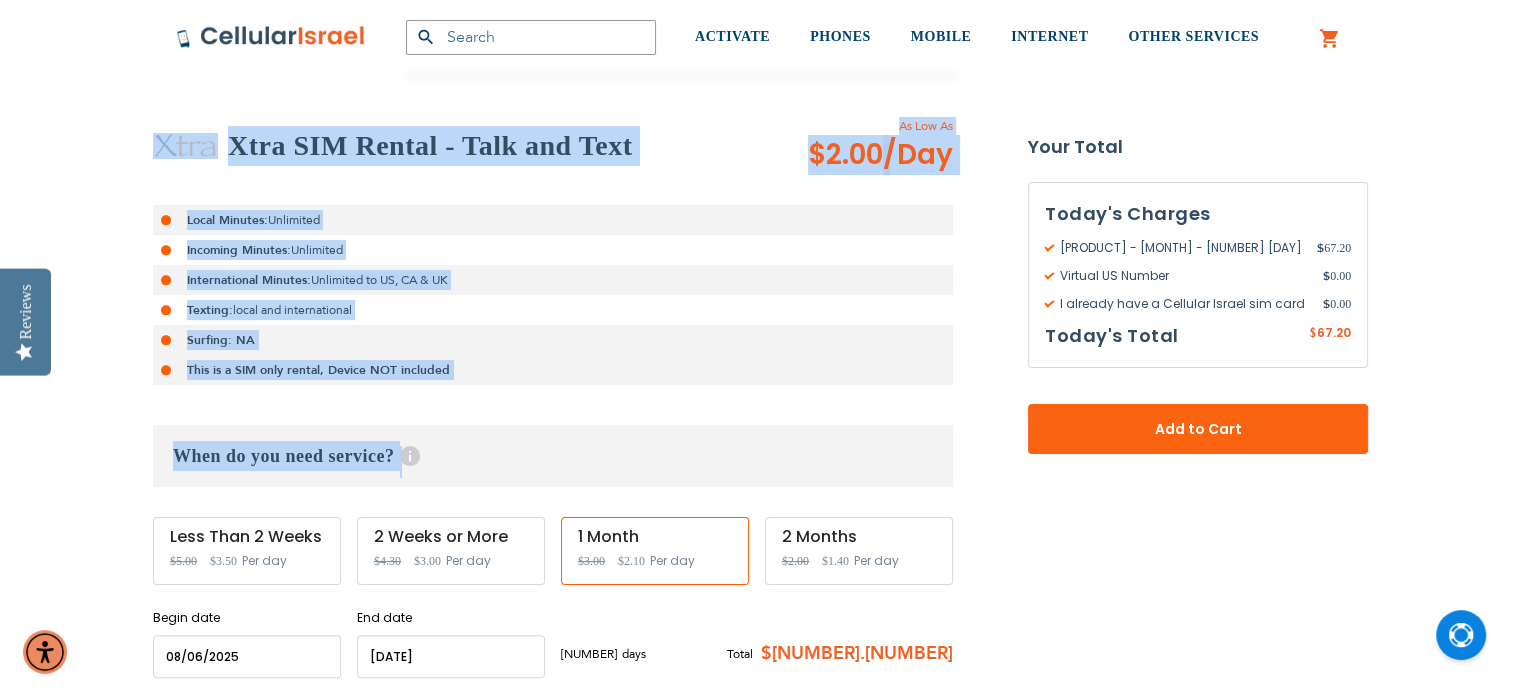 click on "SEMINARY
YESHIVA
TOURIST
OLIM
COUPLES
Support
[PHONE]  /  [PHONE]
Login
Create Account
Login
Default Store View
US Israeli website" at bounding box center [760, 1706] 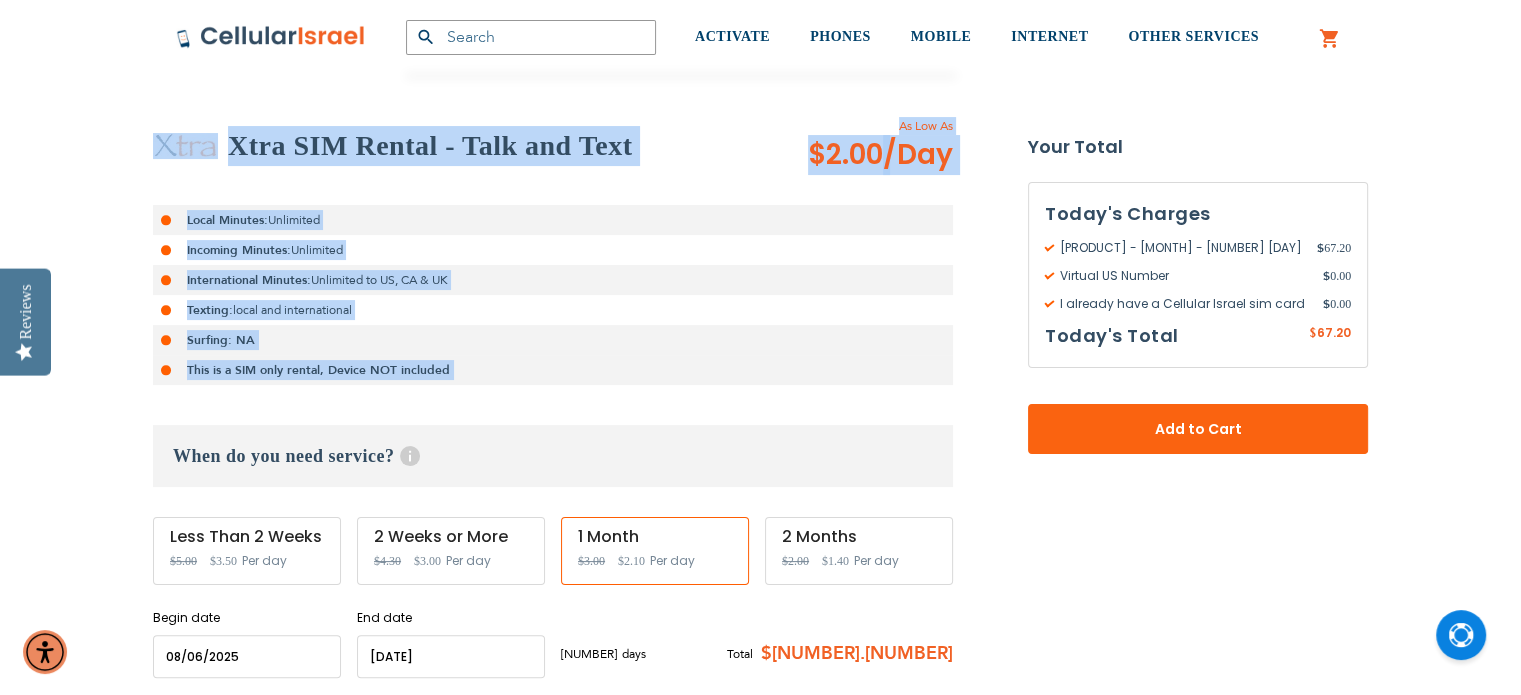 drag, startPoint x: 112, startPoint y: 141, endPoint x: 496, endPoint y: 366, distance: 445.06293 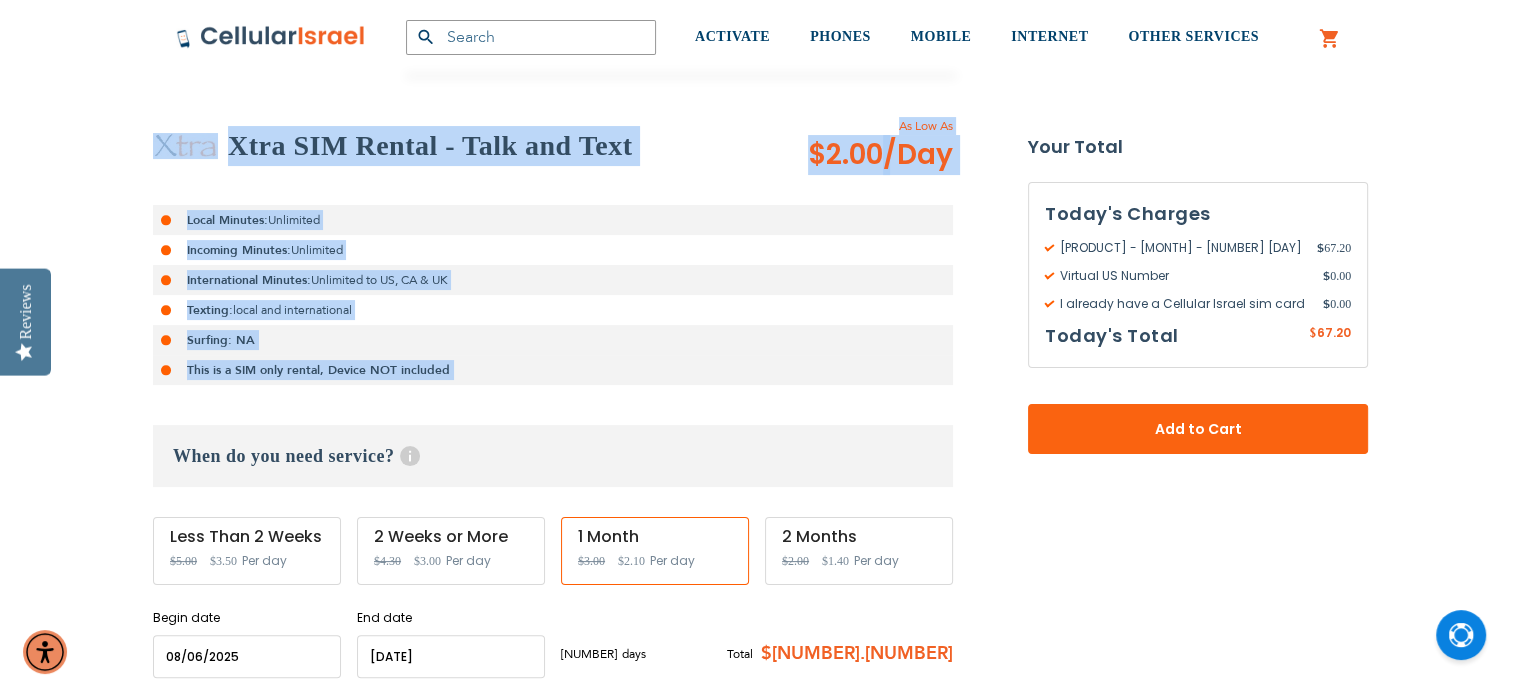 click on "SEMINARY
YESHIVA
TOURIST
OLIM
COUPLES
Support
[PHONE]  /  [PHONE]
Login
Create Account
Login
Default Store View
US Israeli website" at bounding box center (760, 1706) 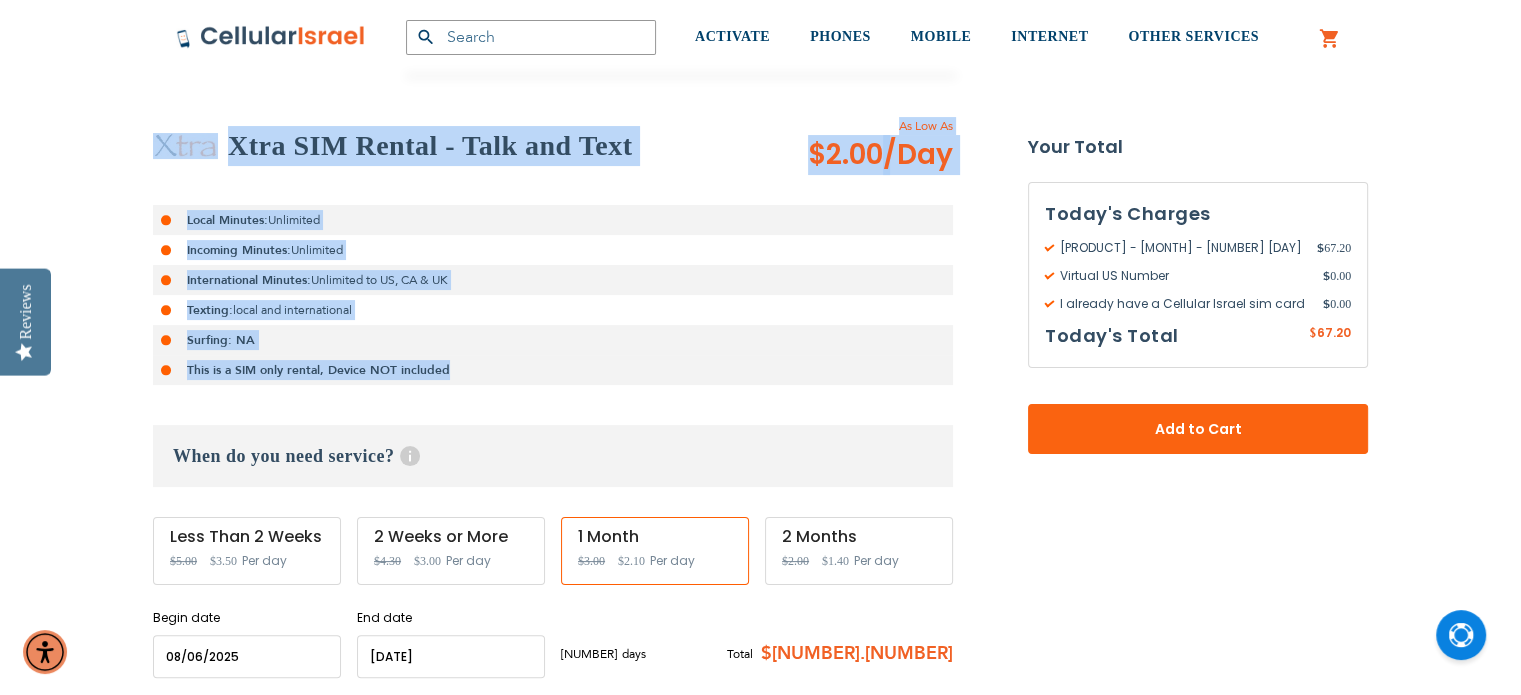 drag, startPoint x: 124, startPoint y: 143, endPoint x: 480, endPoint y: 362, distance: 417.9677 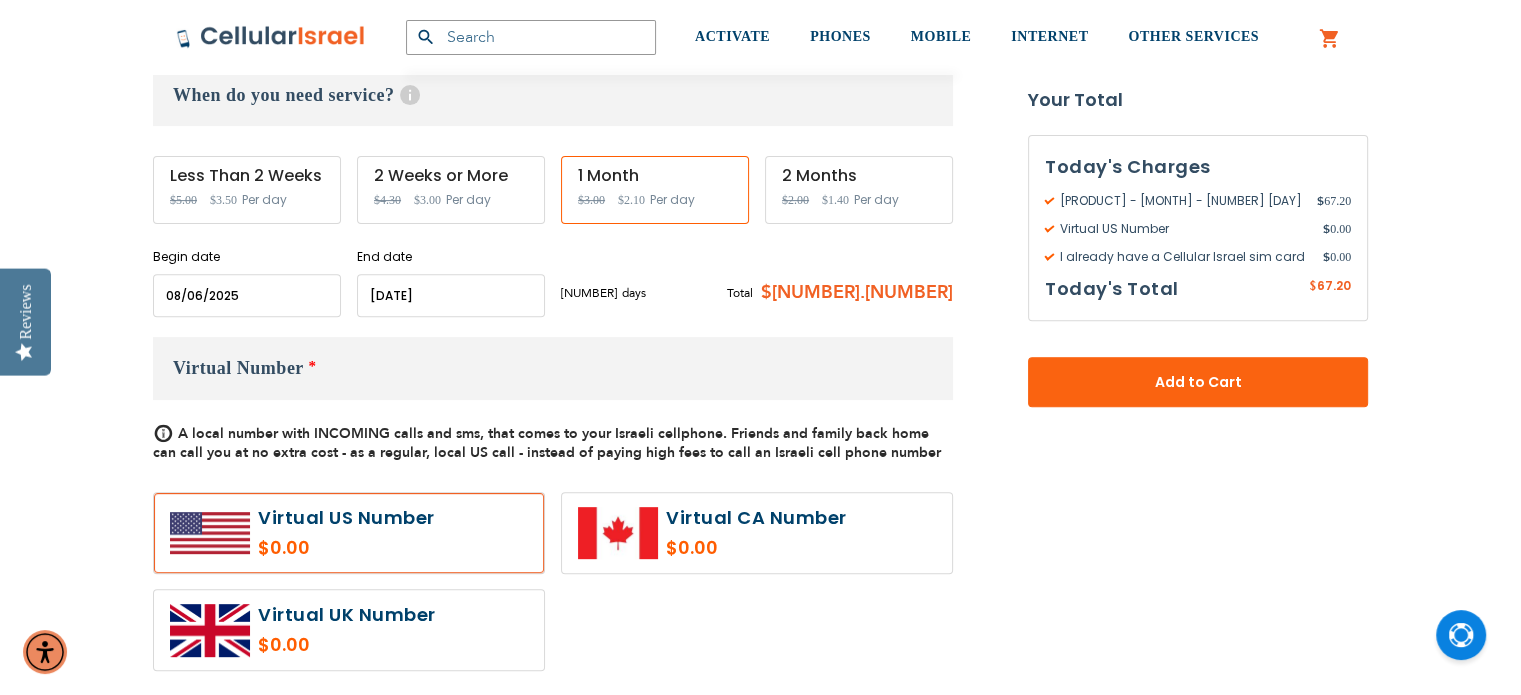 scroll, scrollTop: 695, scrollLeft: 0, axis: vertical 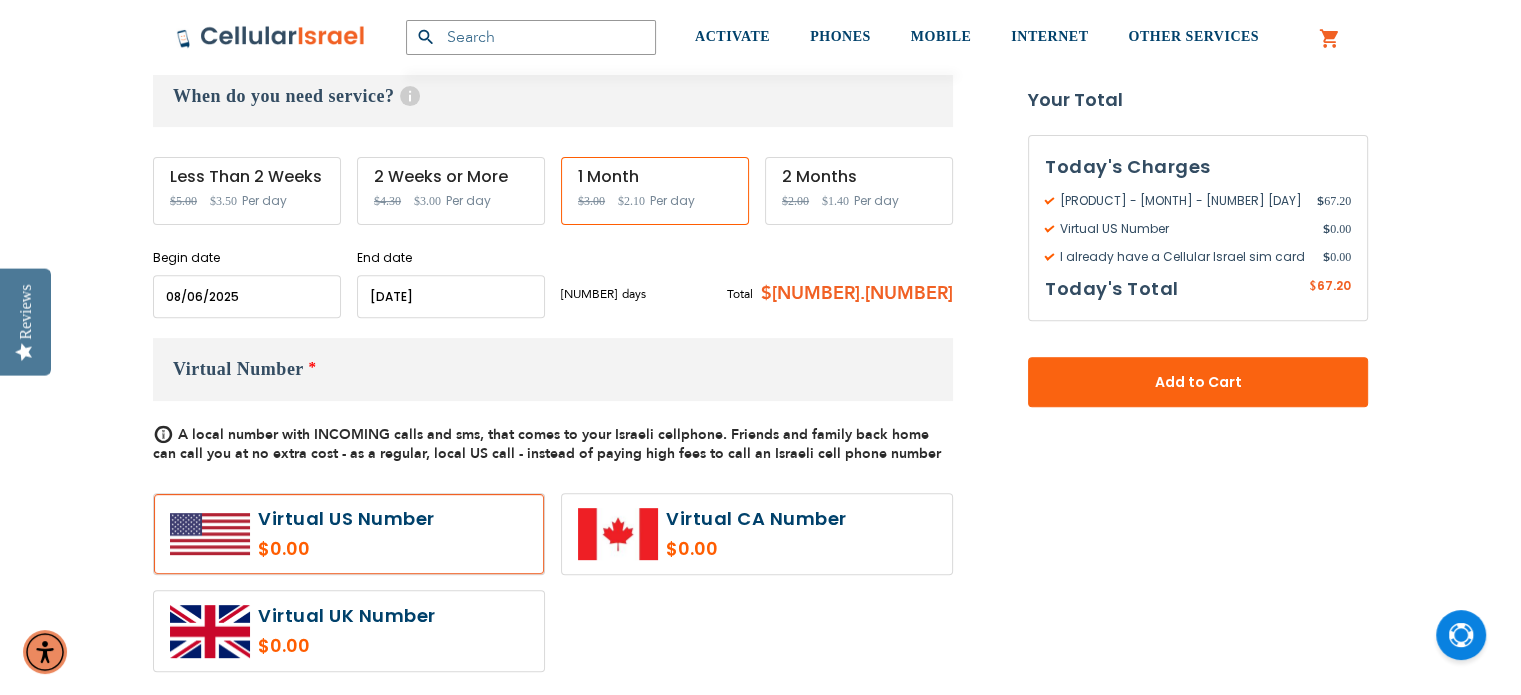 click at bounding box center (451, 296) 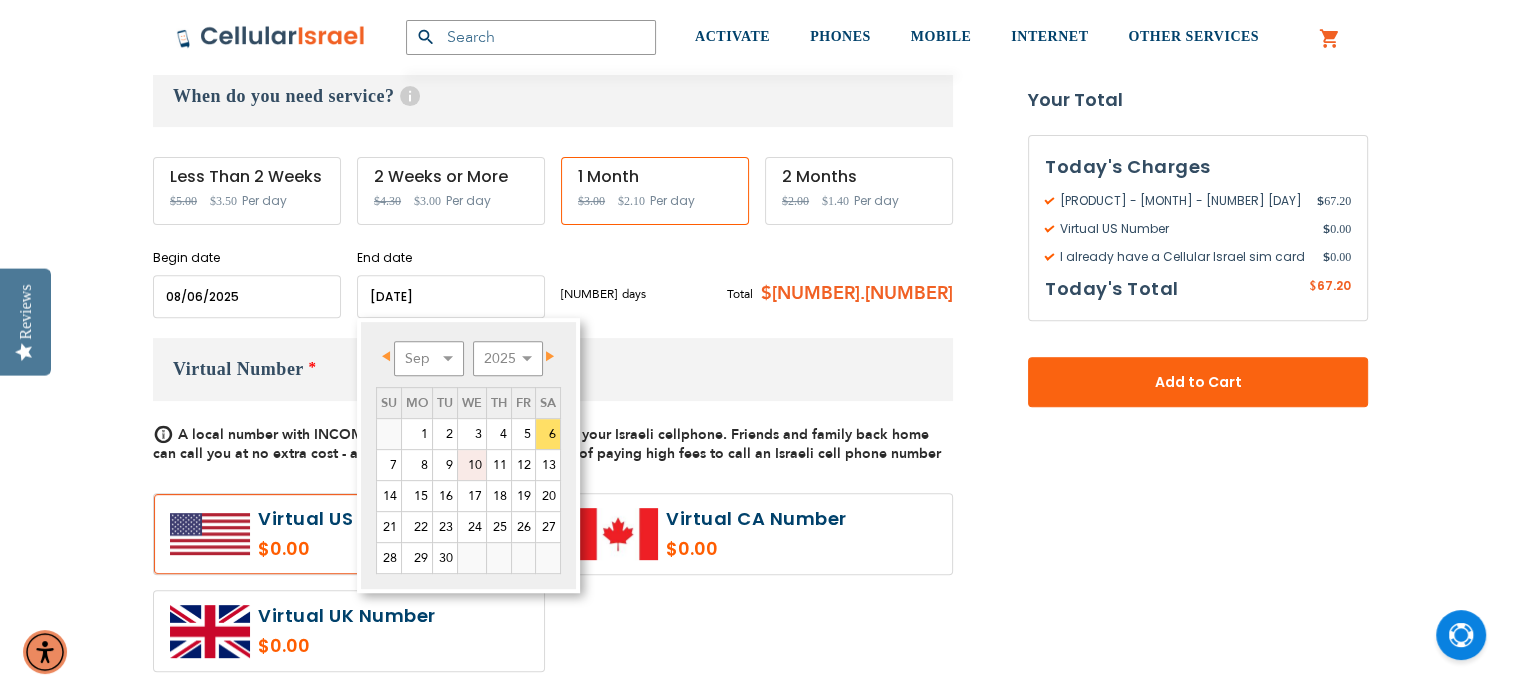 click on "10" at bounding box center [472, 465] 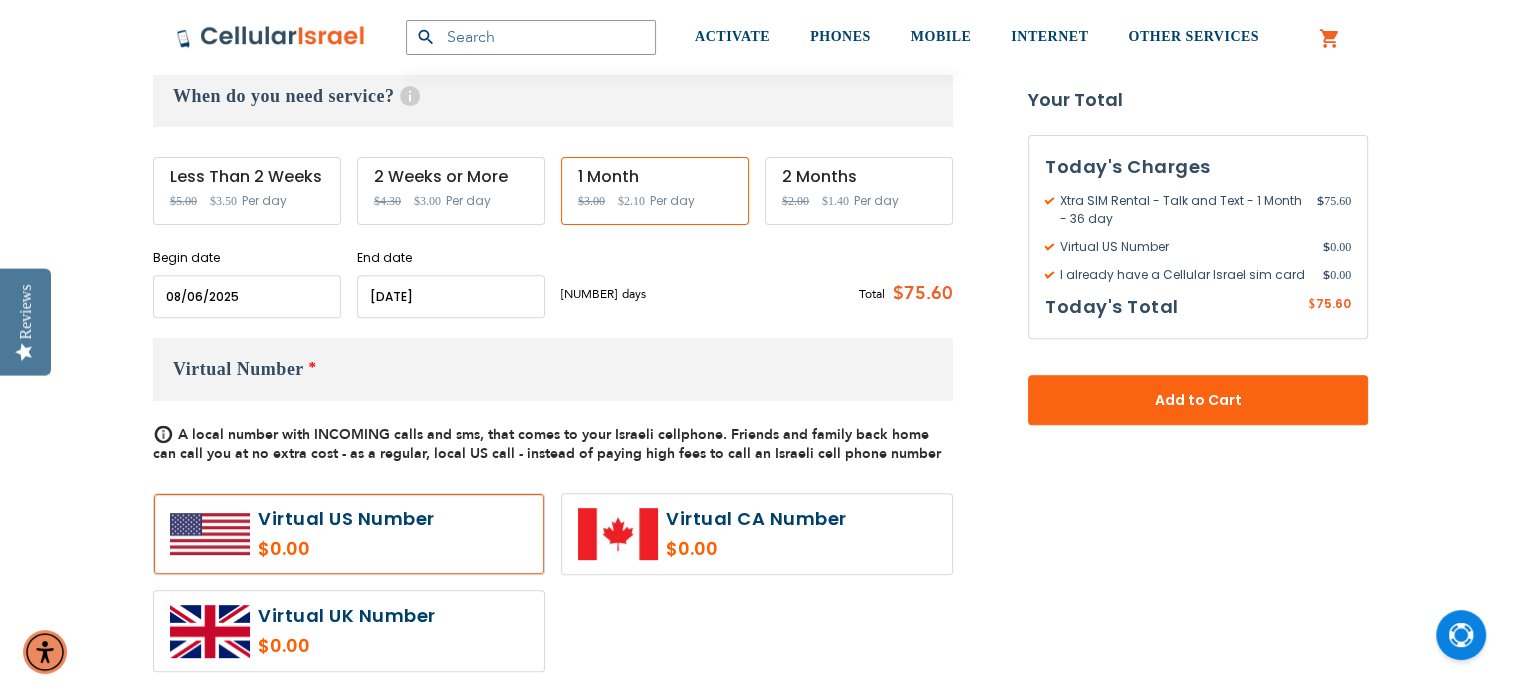 click at bounding box center [451, 296] 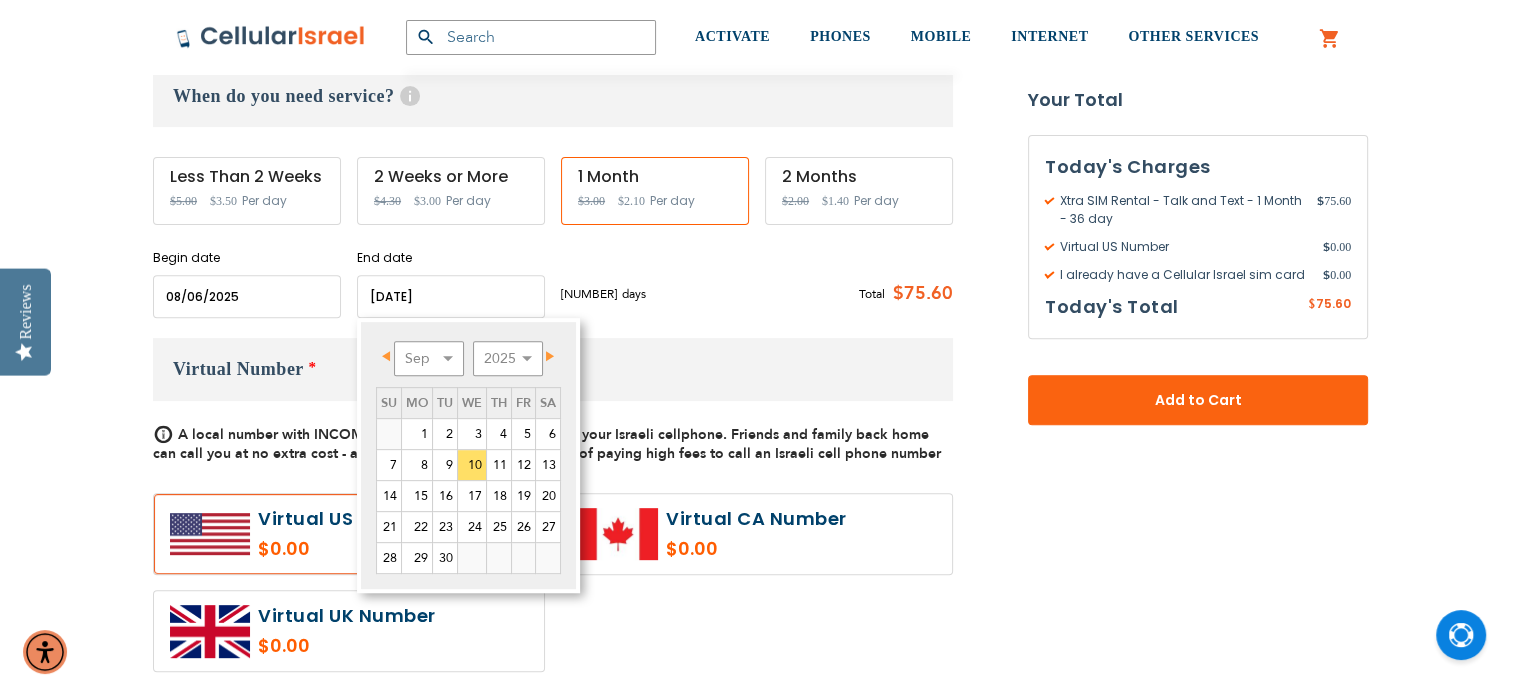 click on "Prev" at bounding box center (390, 356) 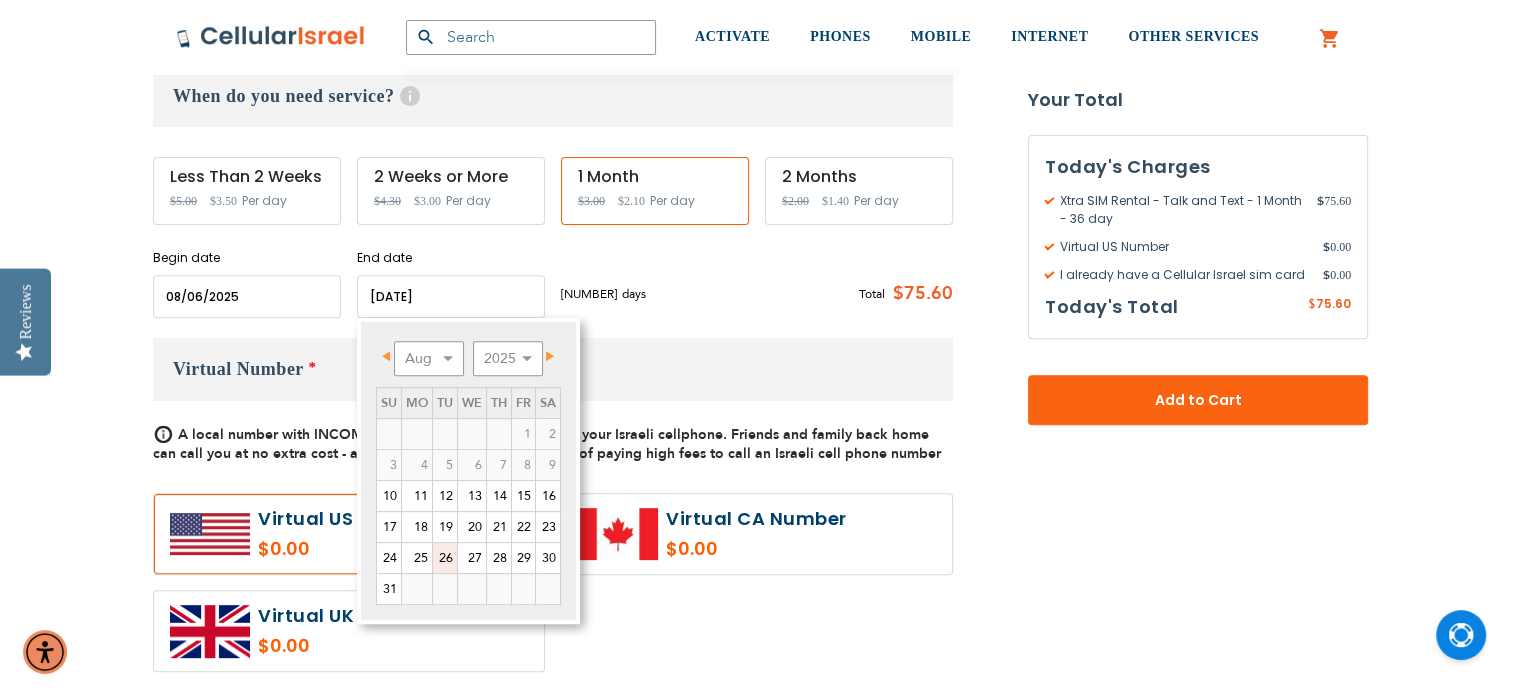 click on "26" at bounding box center [445, 558] 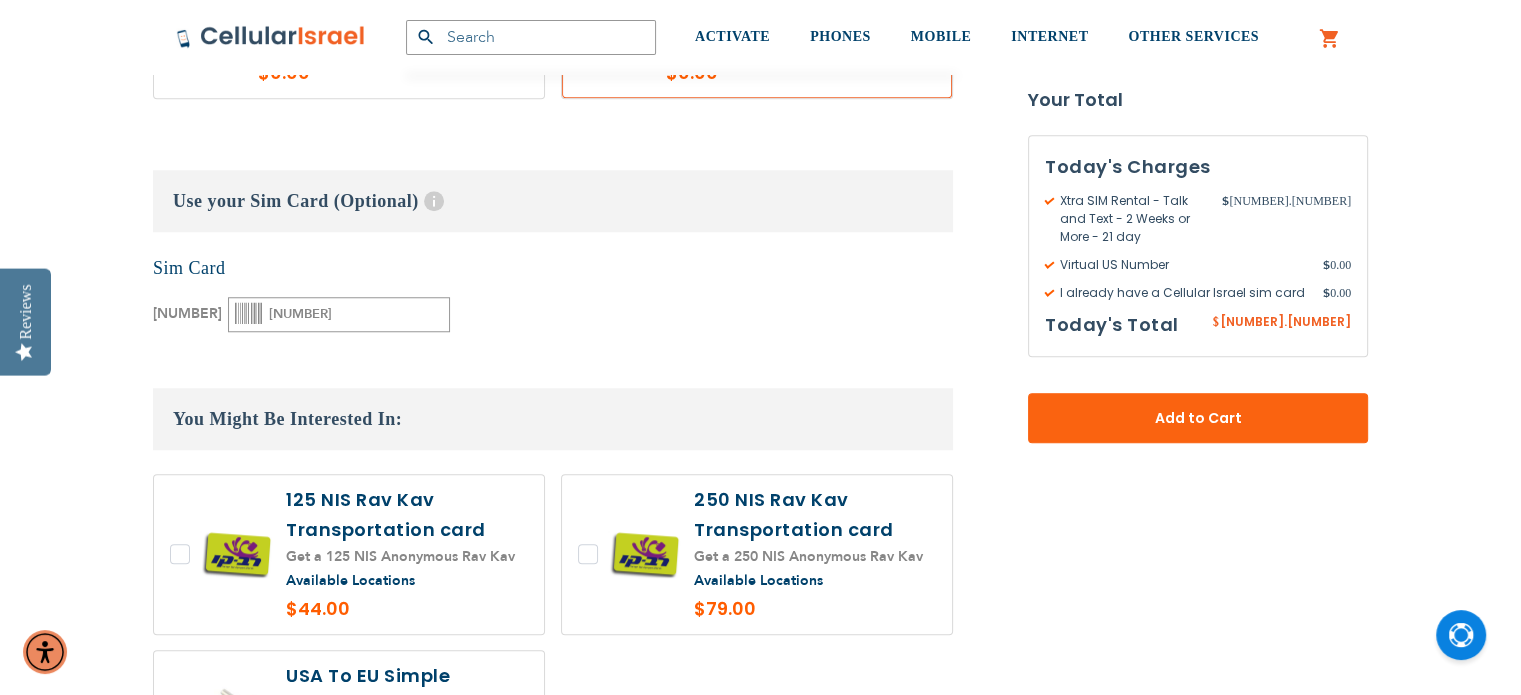 scroll, scrollTop: 1672, scrollLeft: 0, axis: vertical 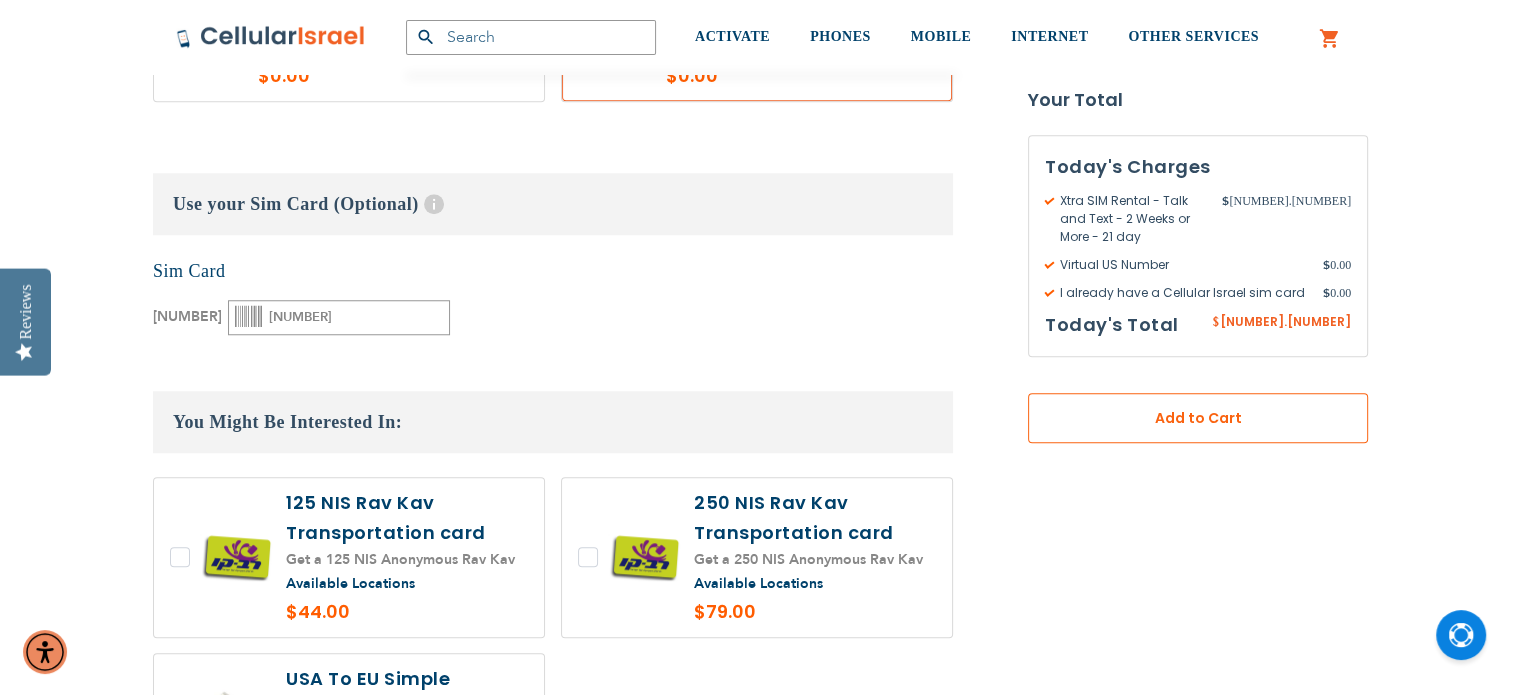 click on "Add to Cart" at bounding box center [1198, 418] 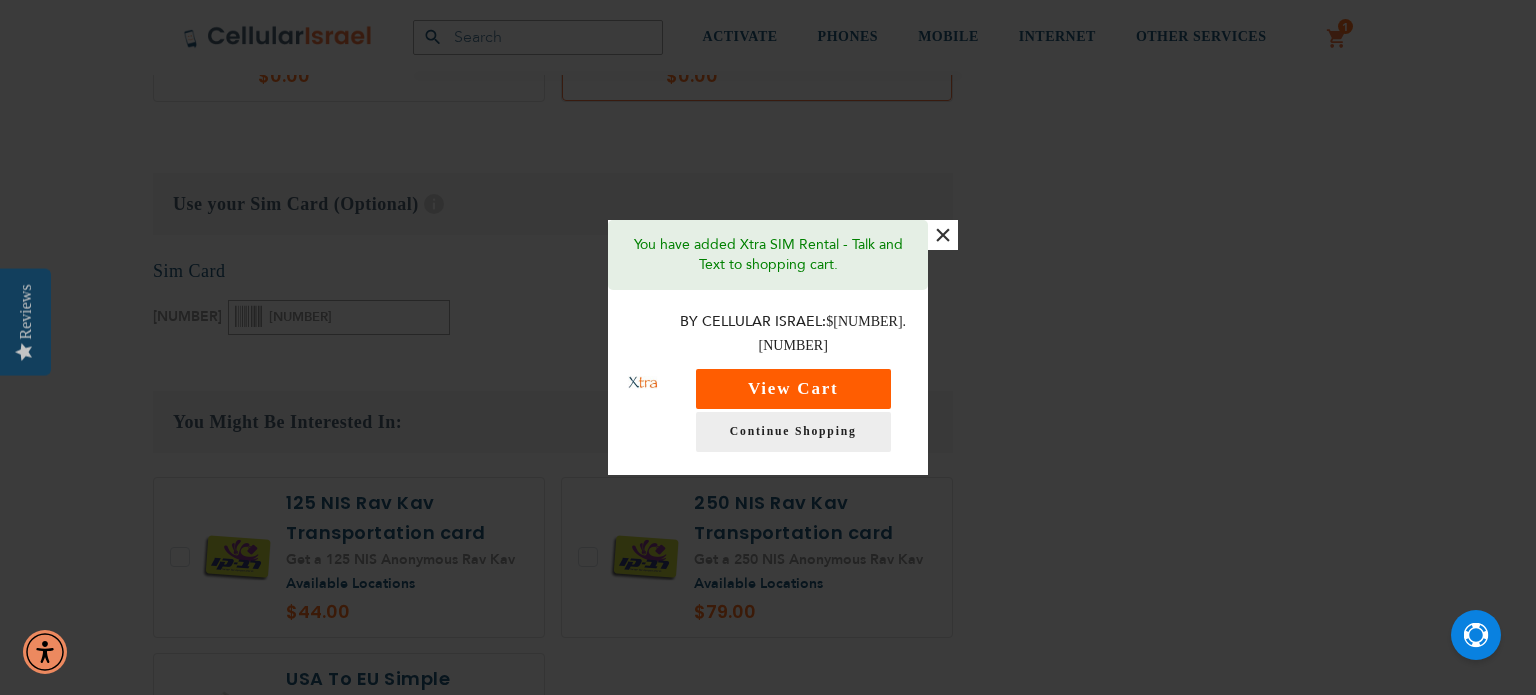 click on "View Cart" at bounding box center [793, 389] 